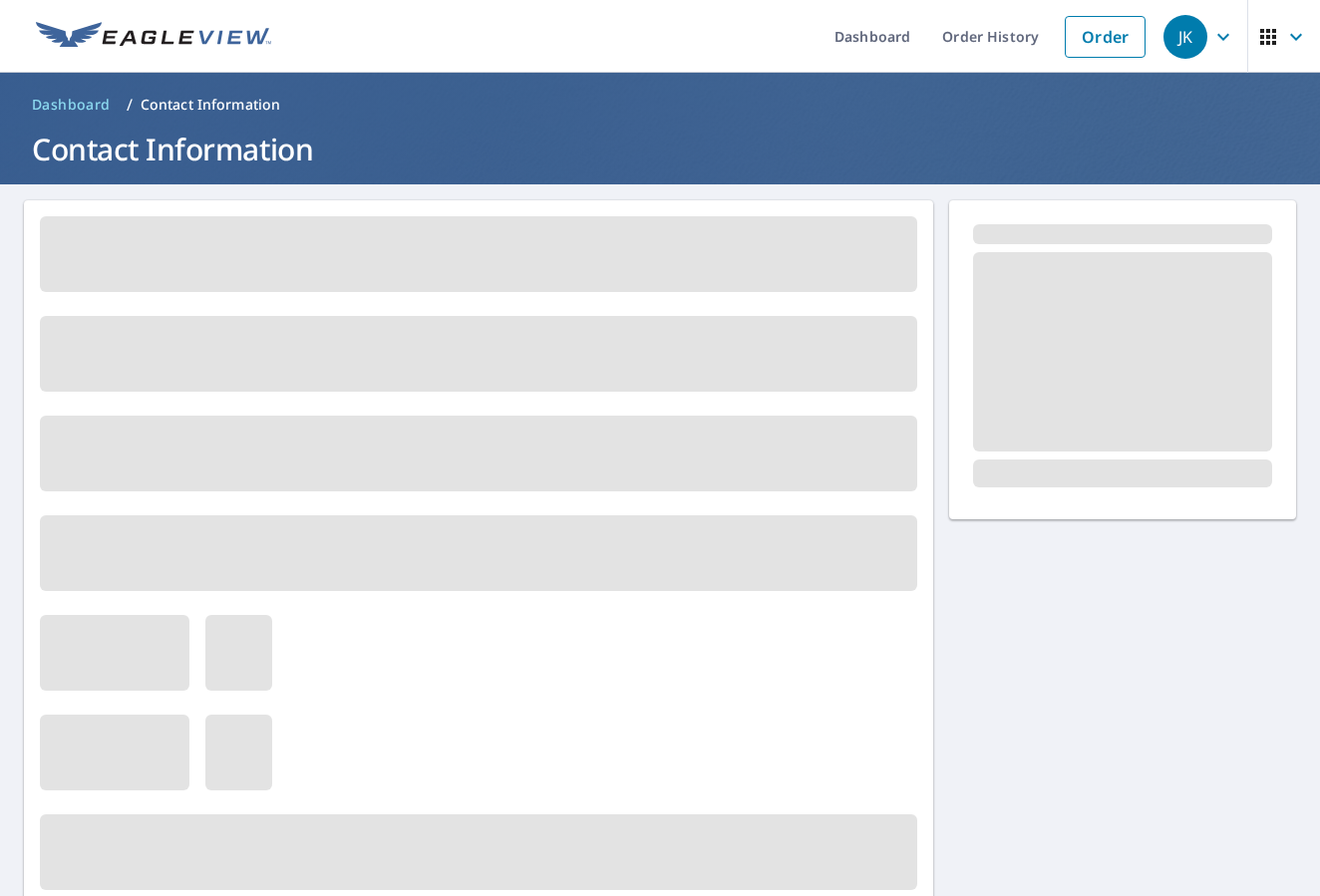 scroll, scrollTop: 0, scrollLeft: 0, axis: both 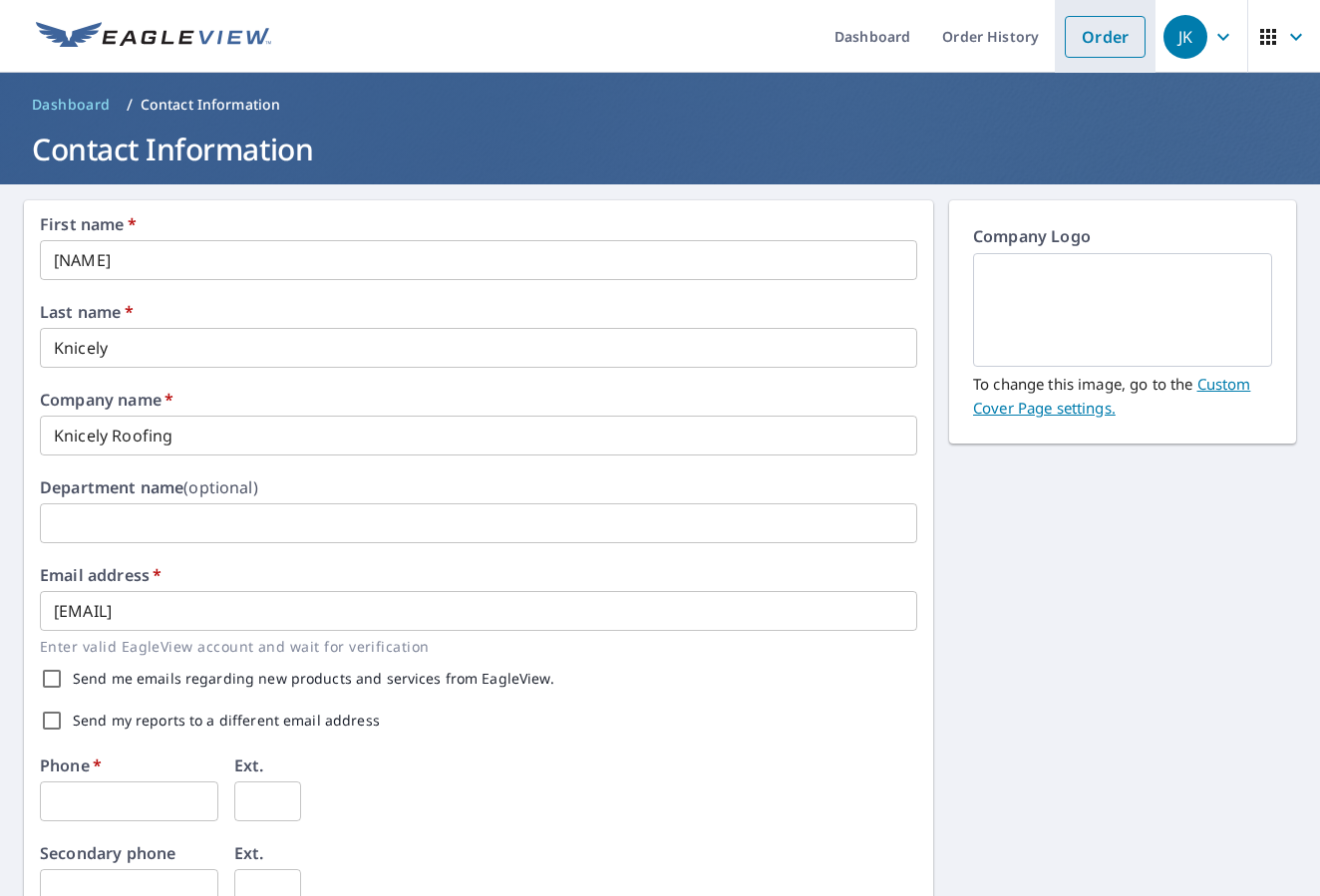 click on "Order" at bounding box center [1105, 37] 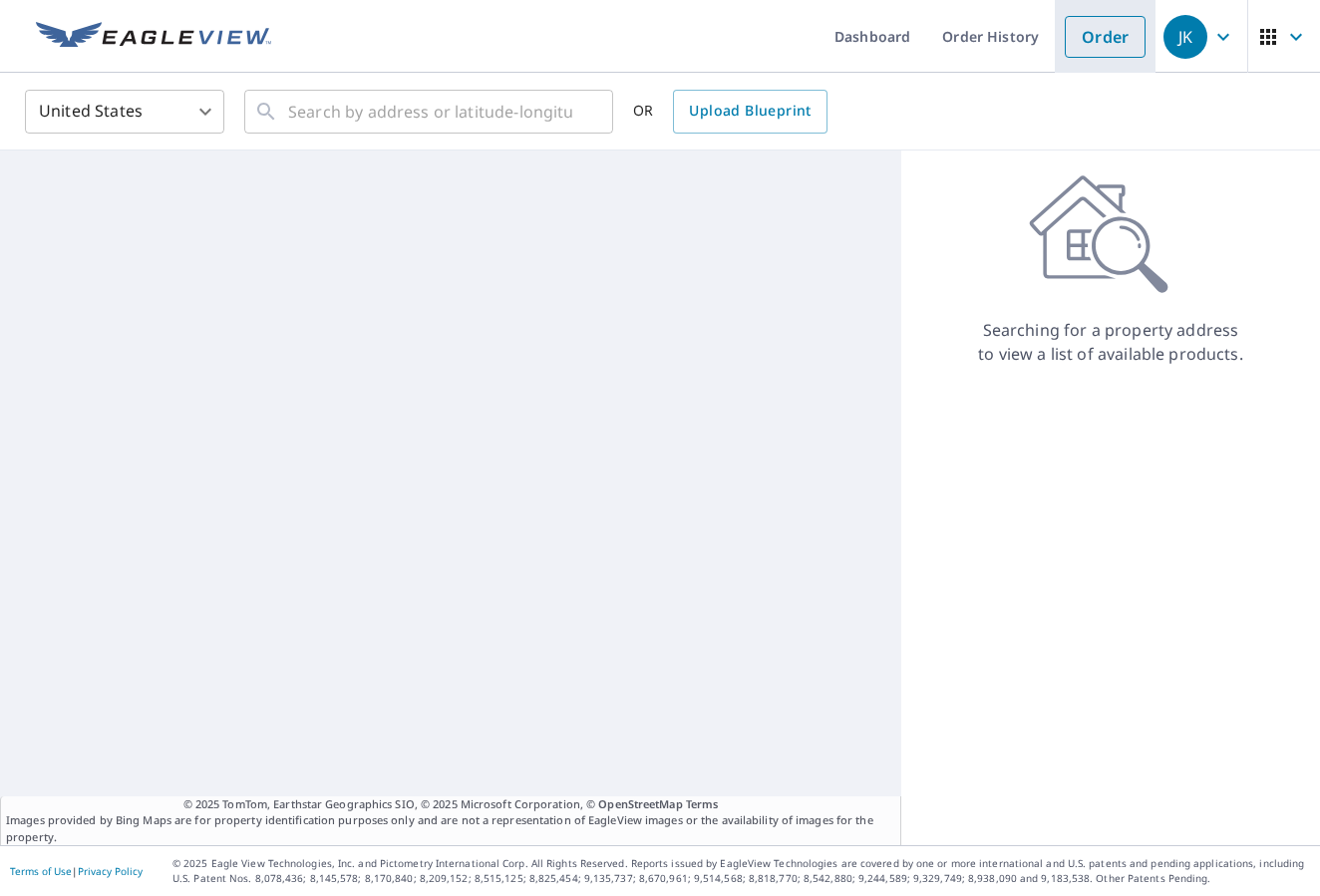 scroll, scrollTop: 0, scrollLeft: 0, axis: both 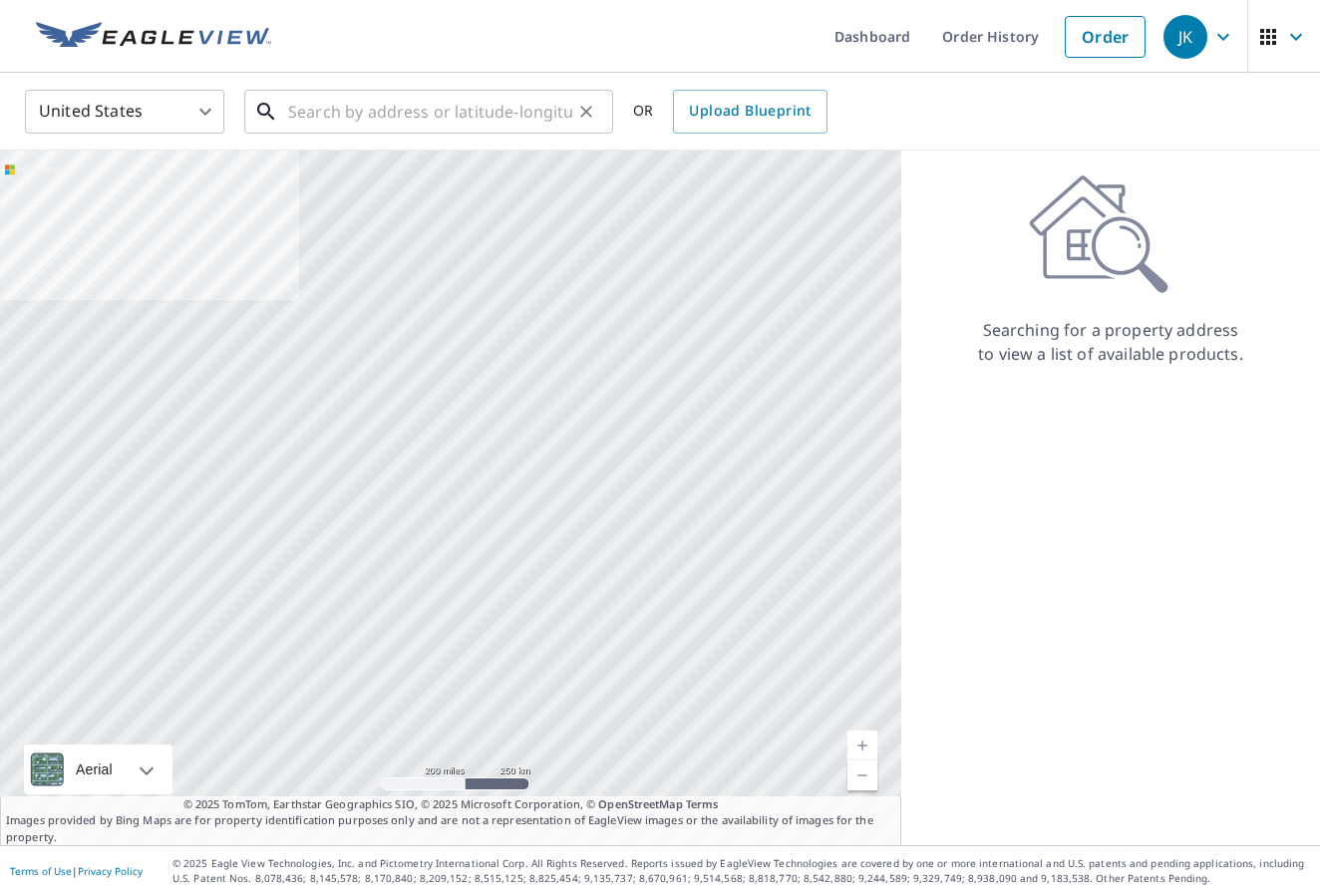 click at bounding box center [430, 112] 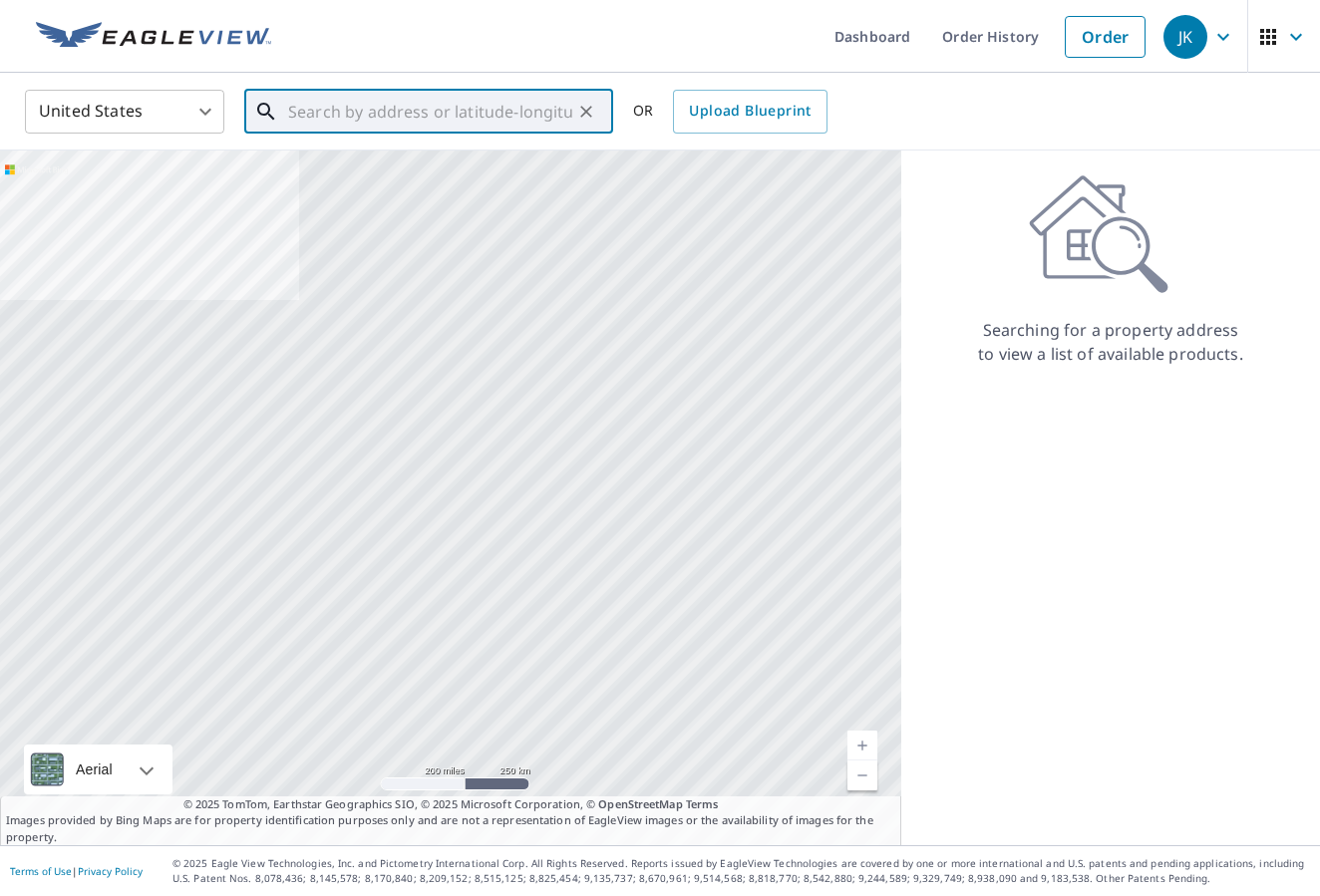 click at bounding box center [430, 112] 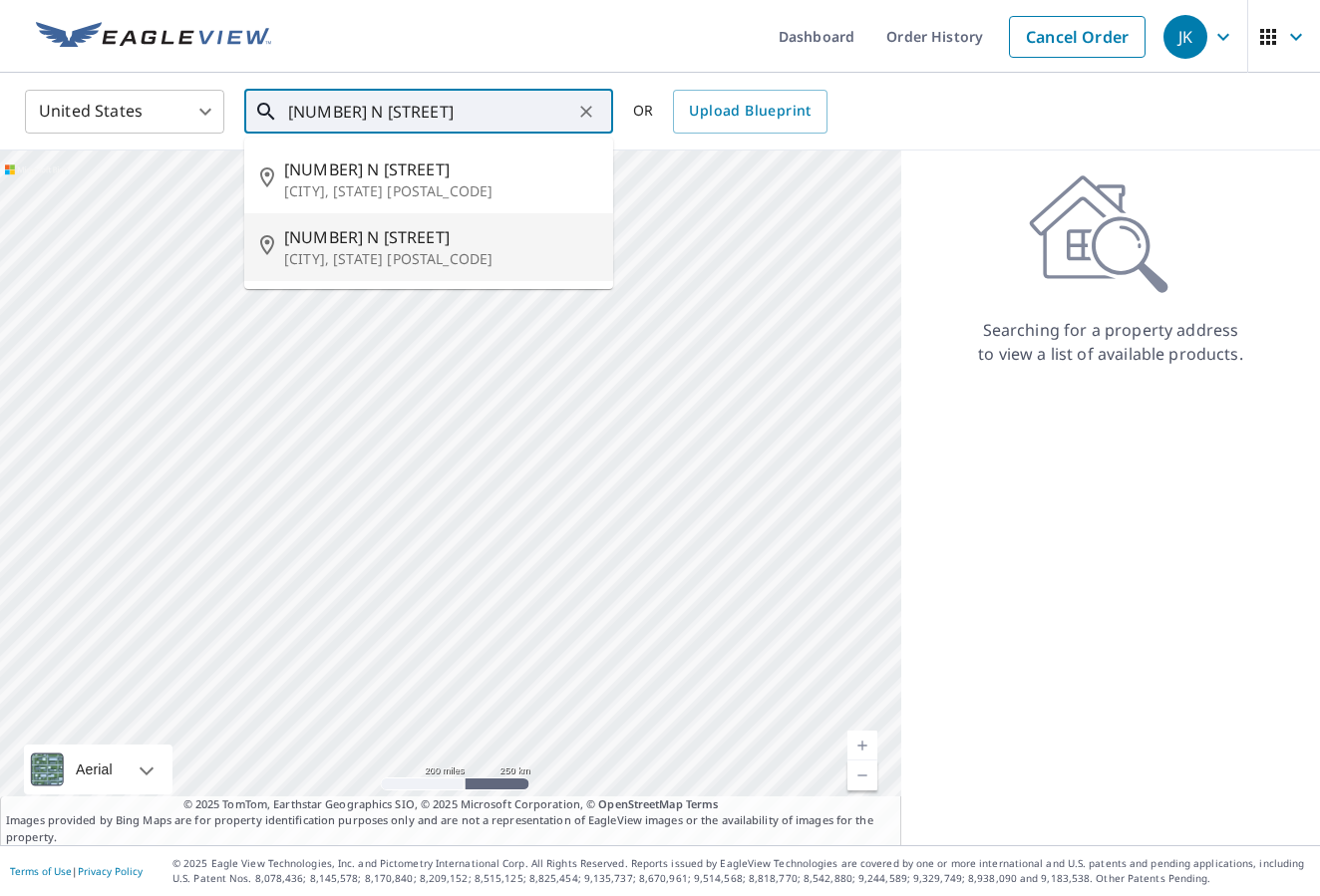 click on "Shreveport, LA 71106" at bounding box center (441, 259) 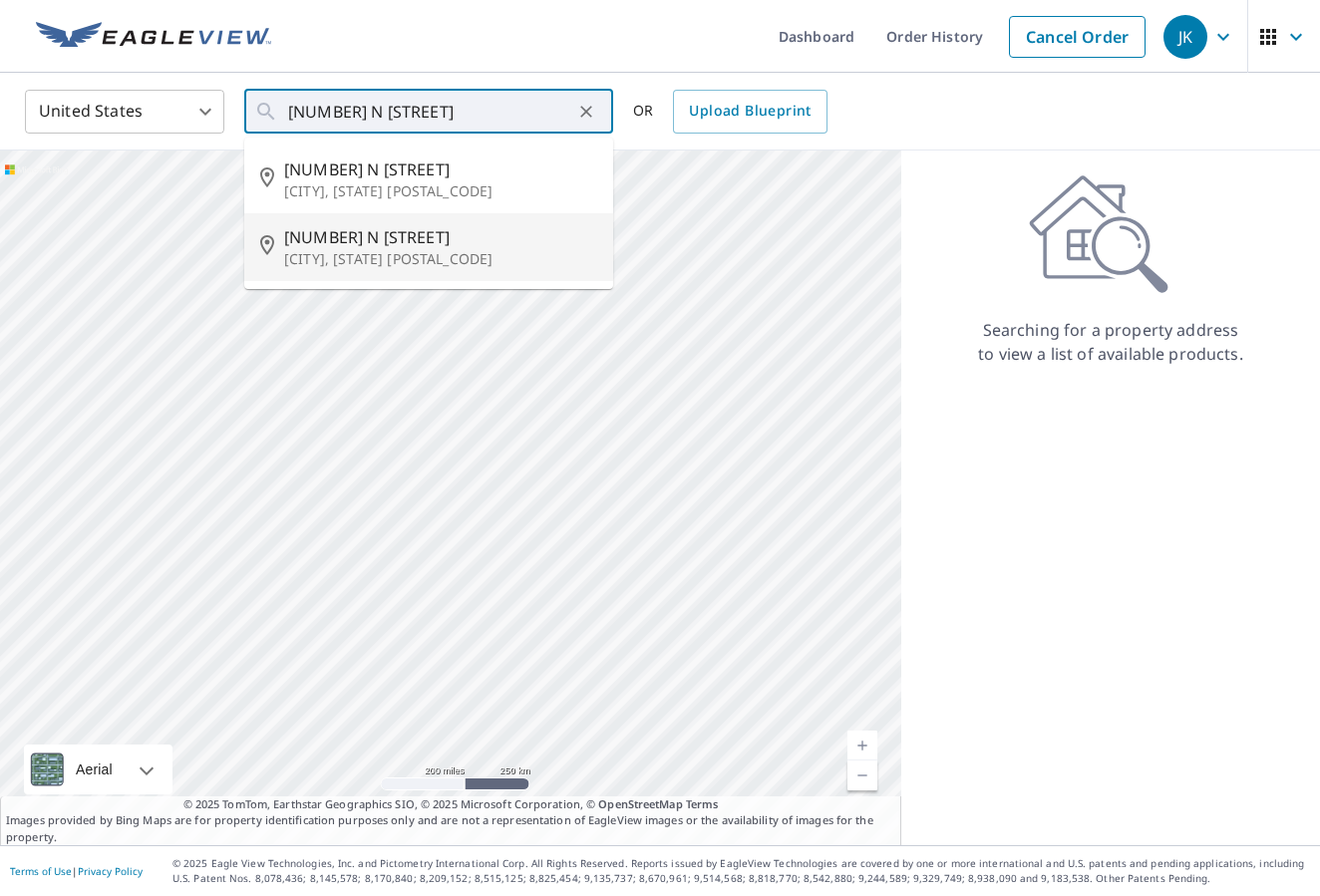 type on "1034 N Pointe Cir Shreveport, LA 71106" 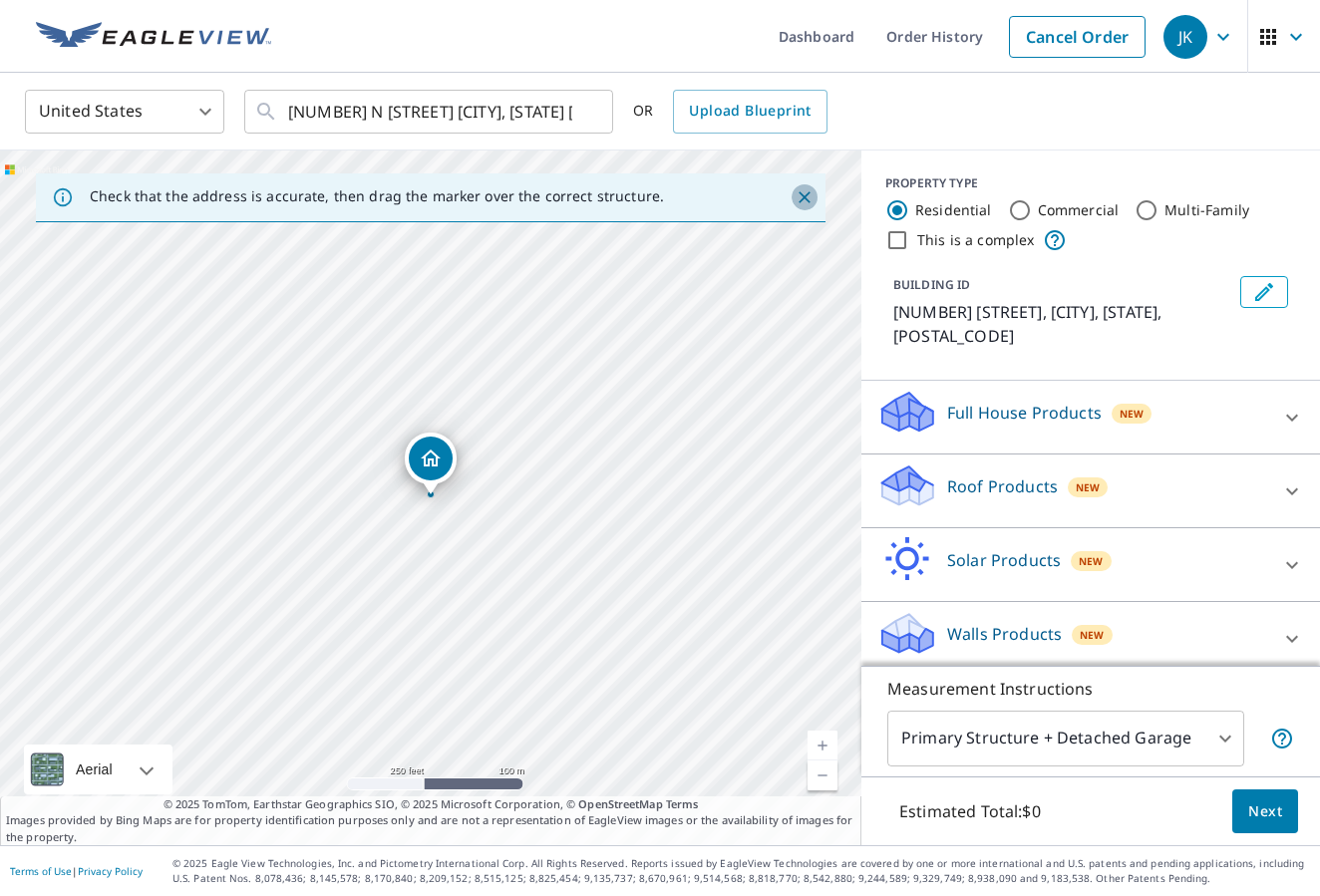 click 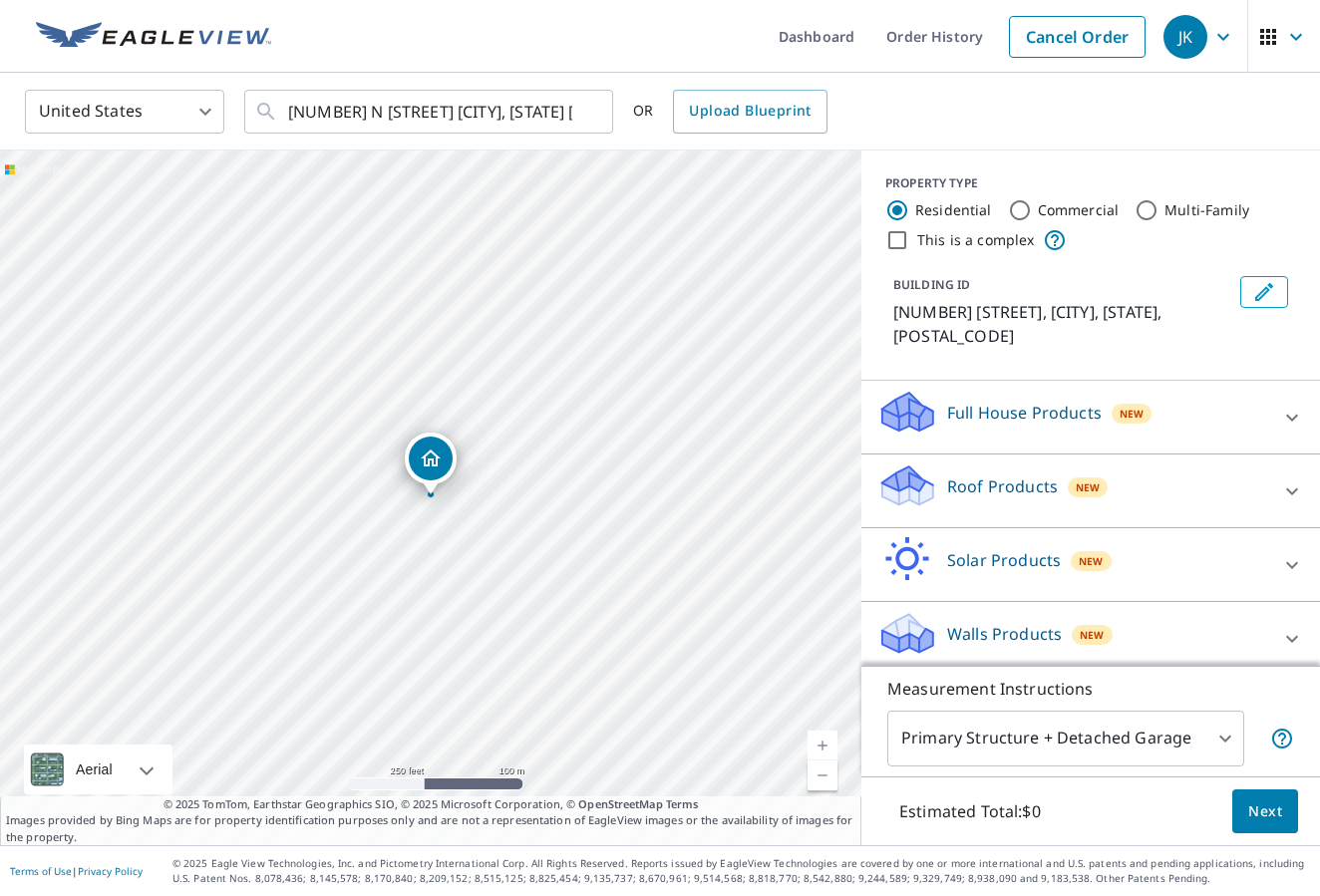 scroll, scrollTop: 0, scrollLeft: 0, axis: both 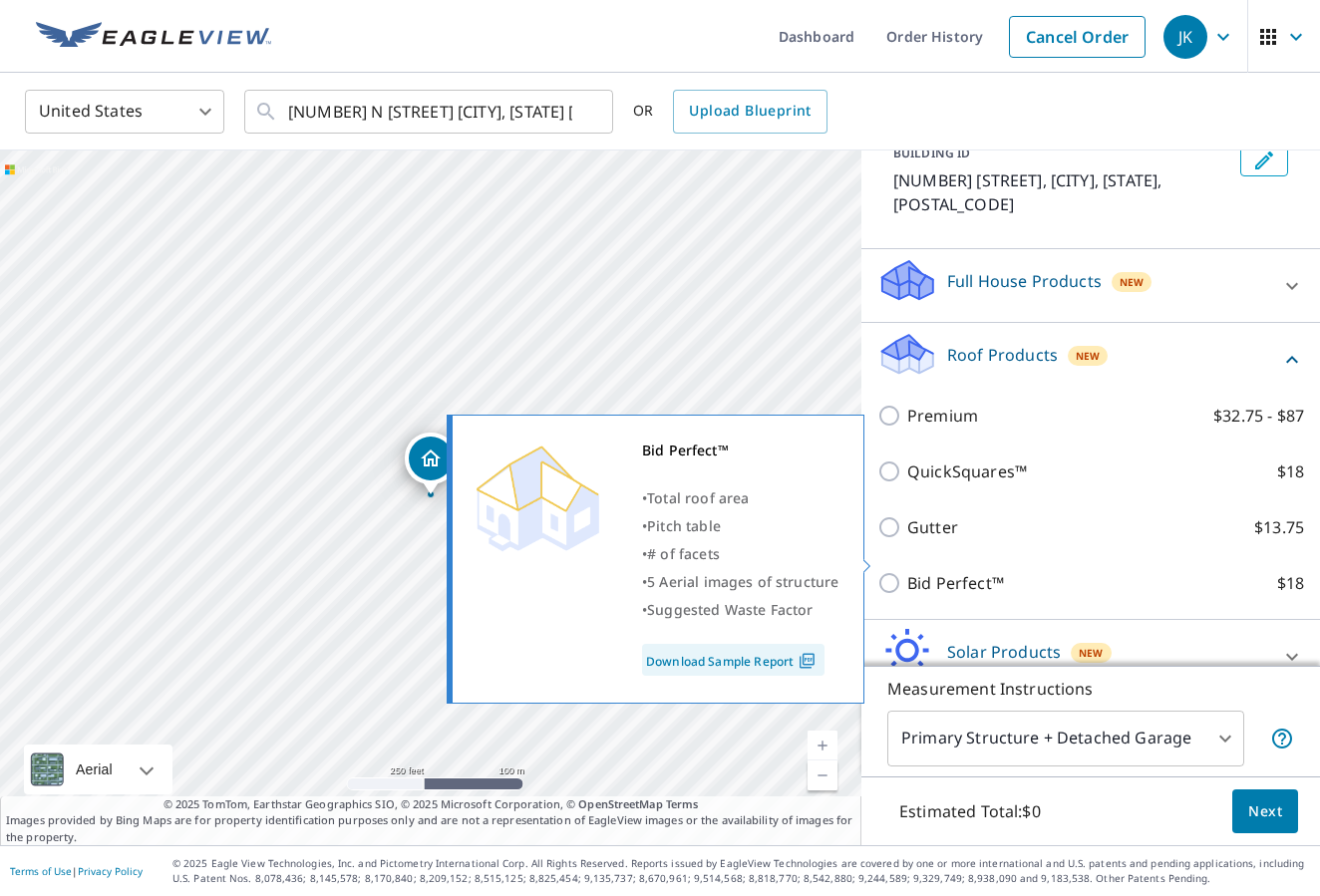 click on "Bid Perfect™ $18" at bounding box center (892, 583) 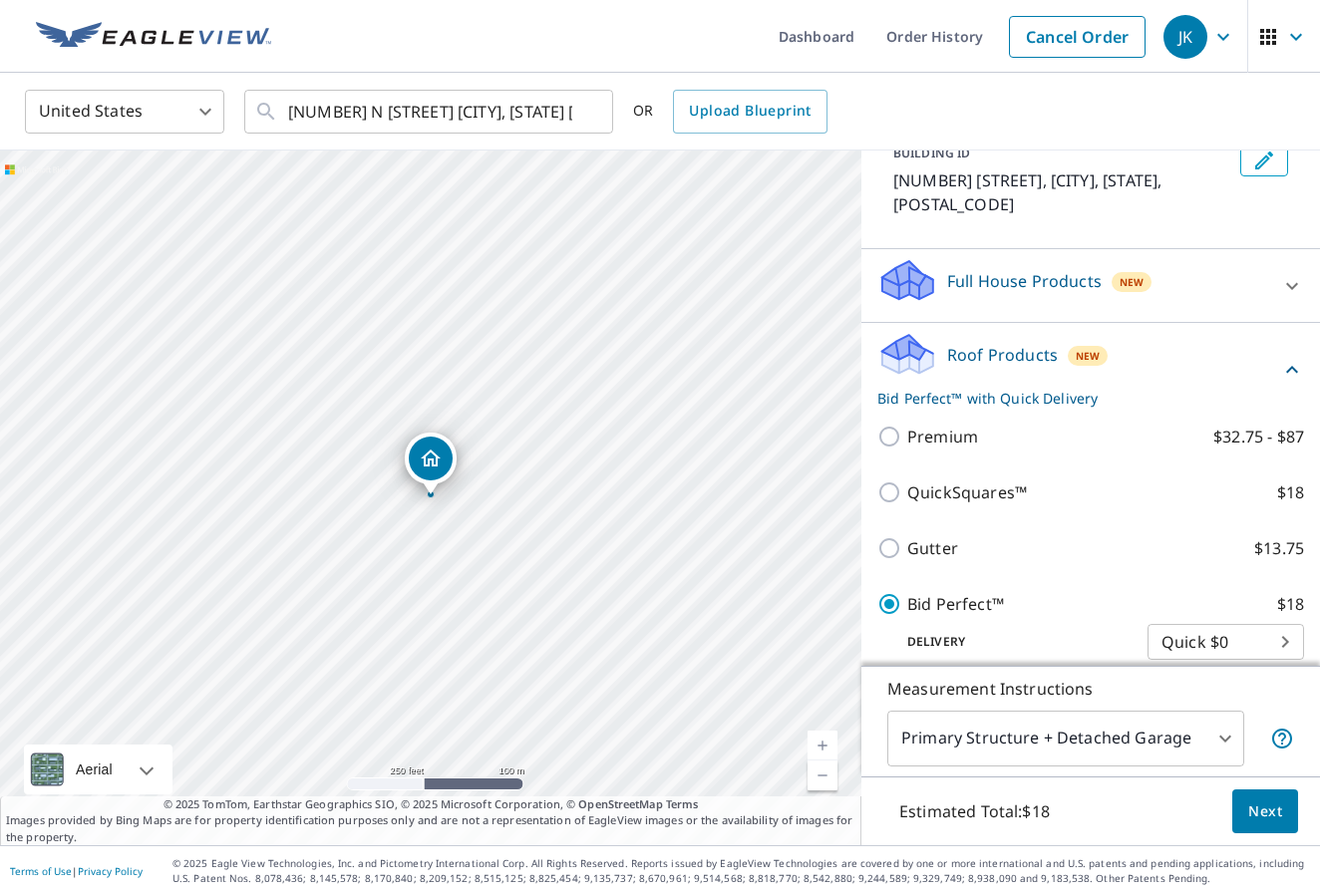 click on "Next" at bounding box center (1265, 811) 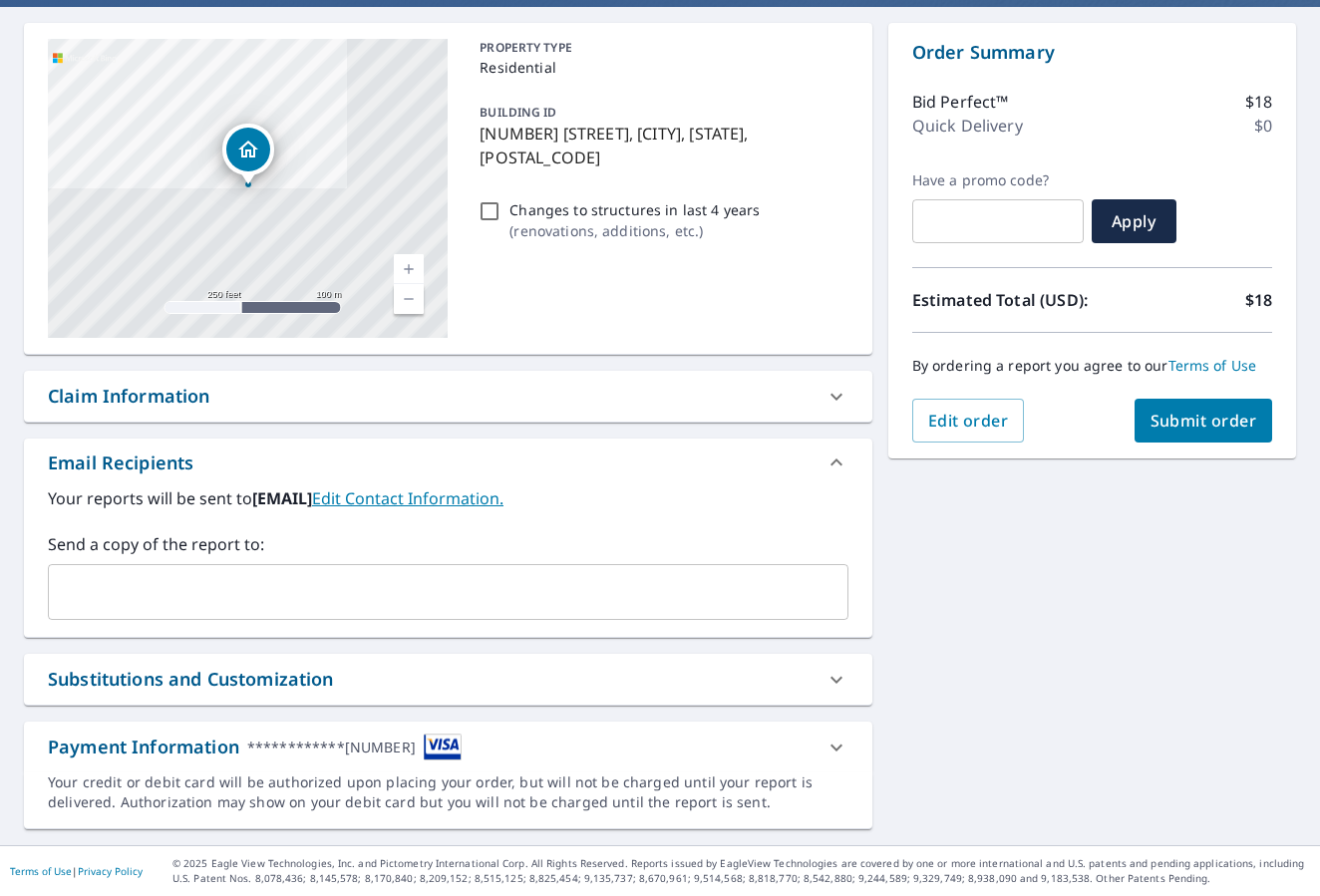 scroll, scrollTop: 177, scrollLeft: 0, axis: vertical 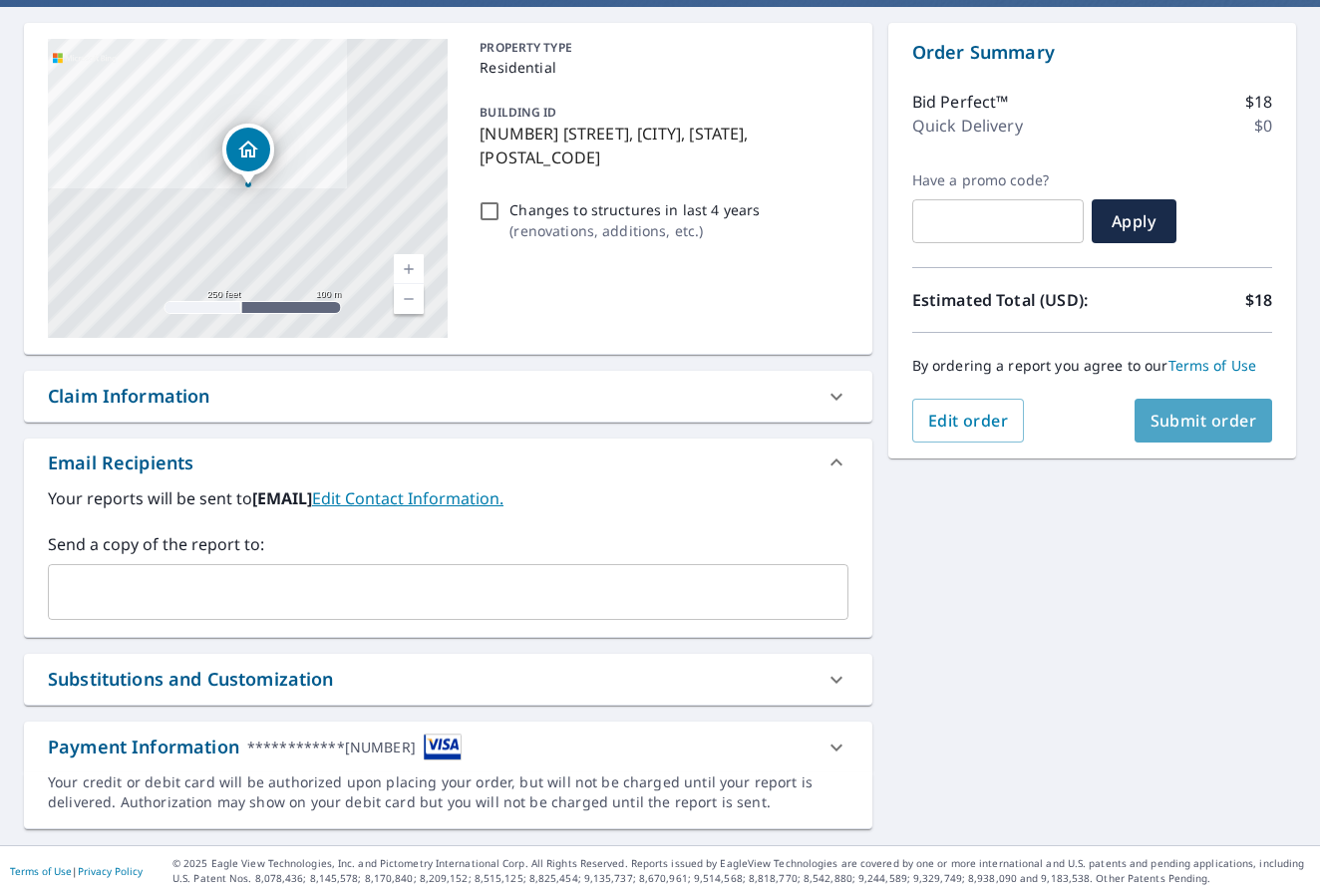 click on "Submit order" at bounding box center (1203, 421) 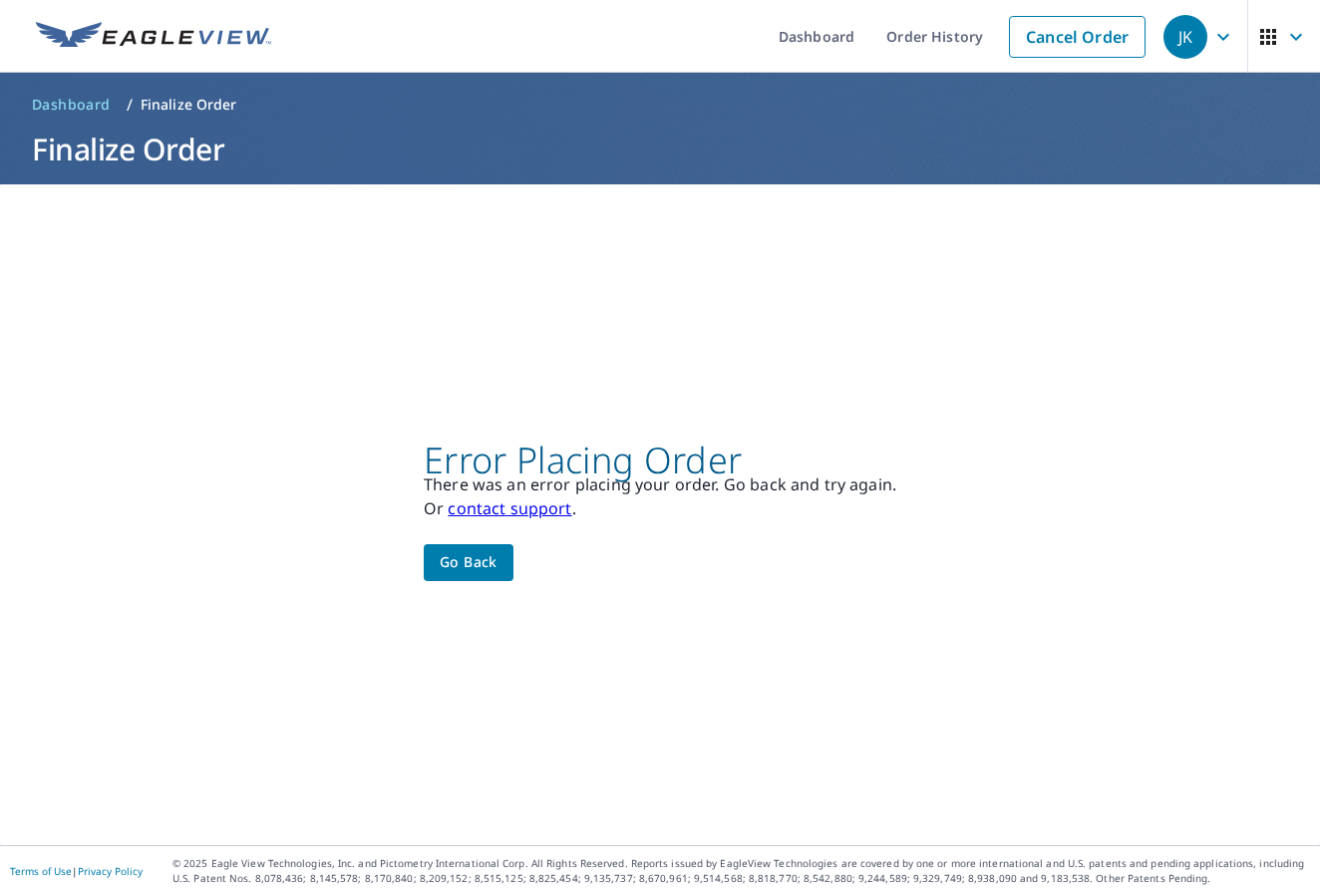 scroll, scrollTop: 0, scrollLeft: 0, axis: both 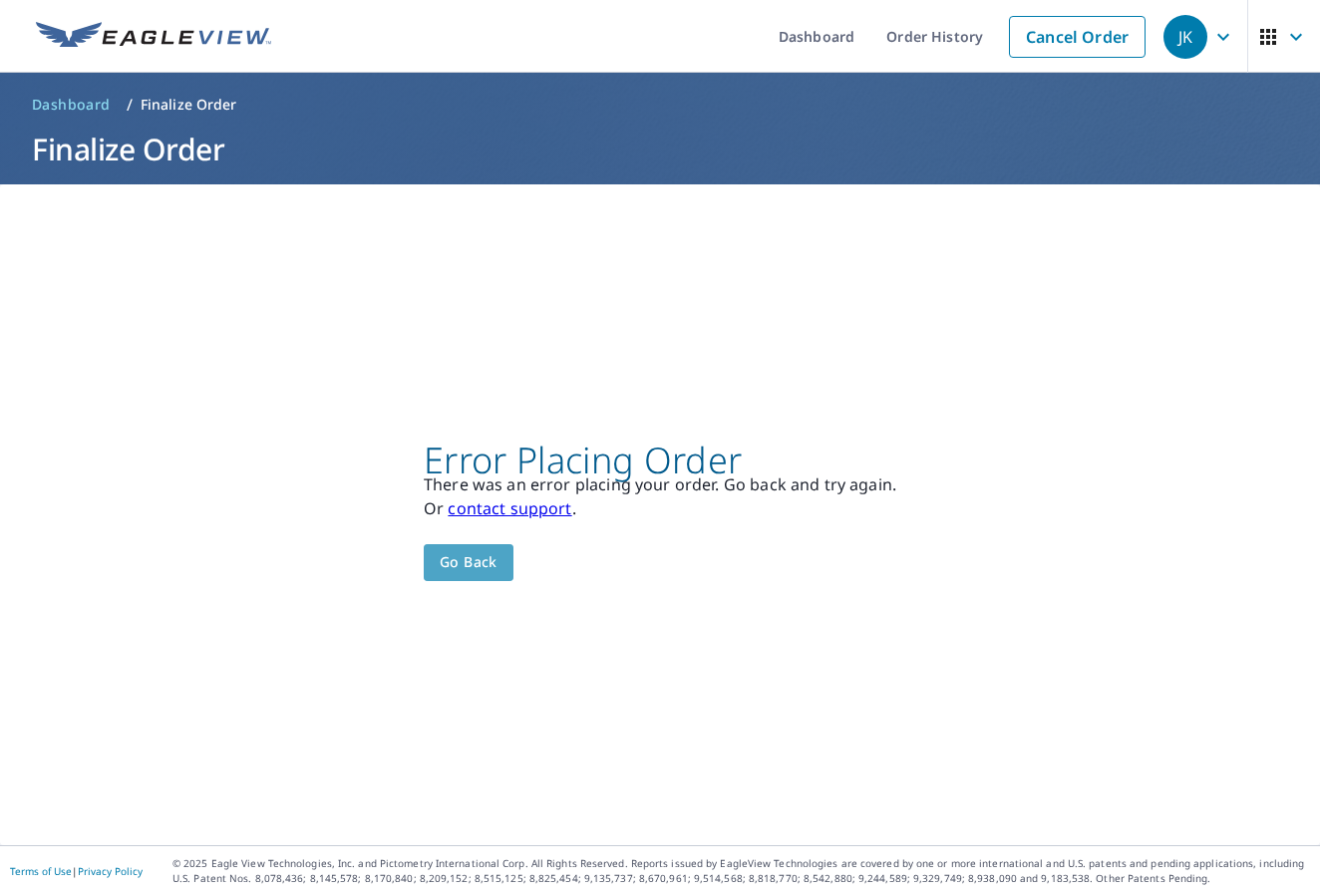 click on "Go back" at bounding box center (469, 562) 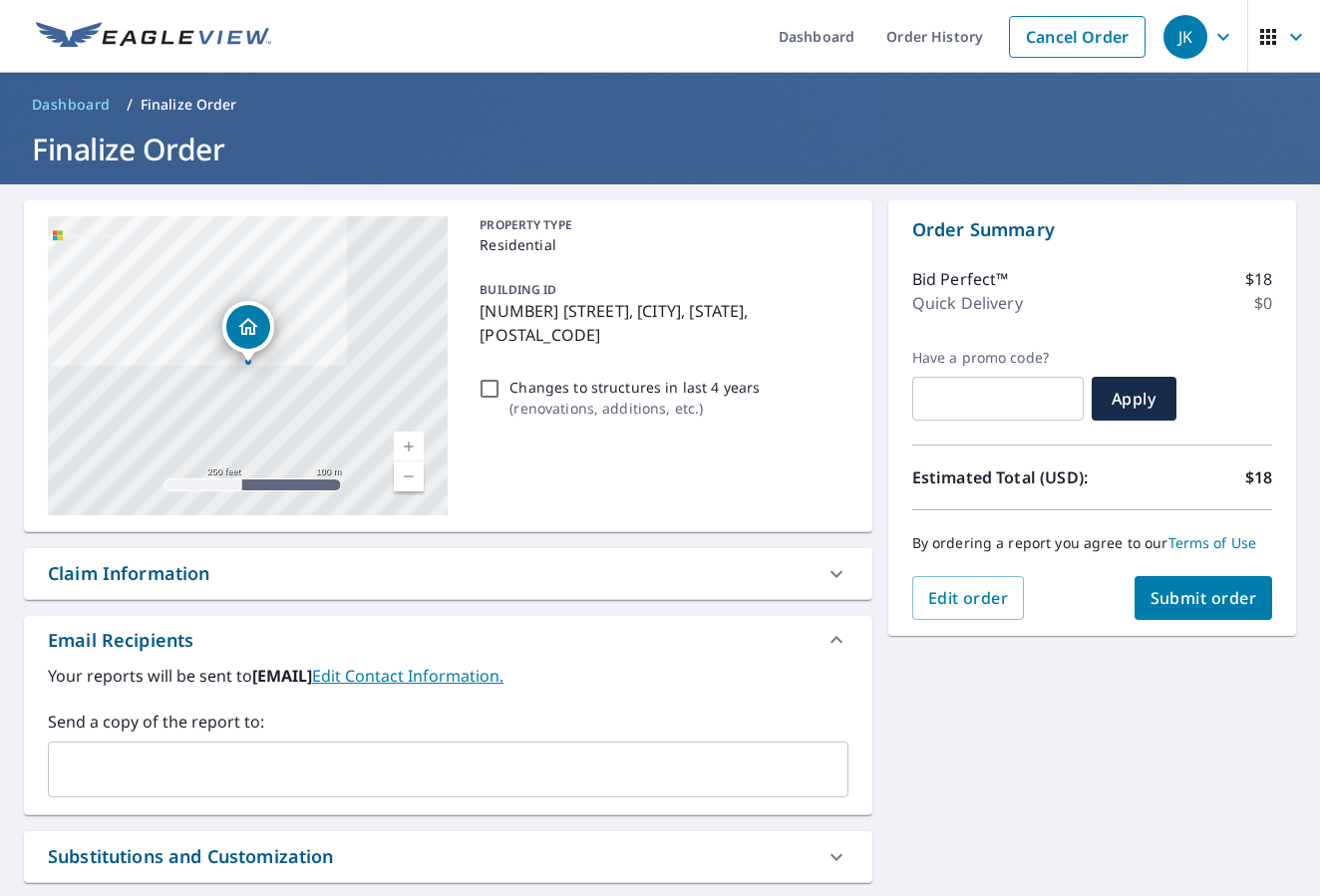 click at bounding box center [409, 447] 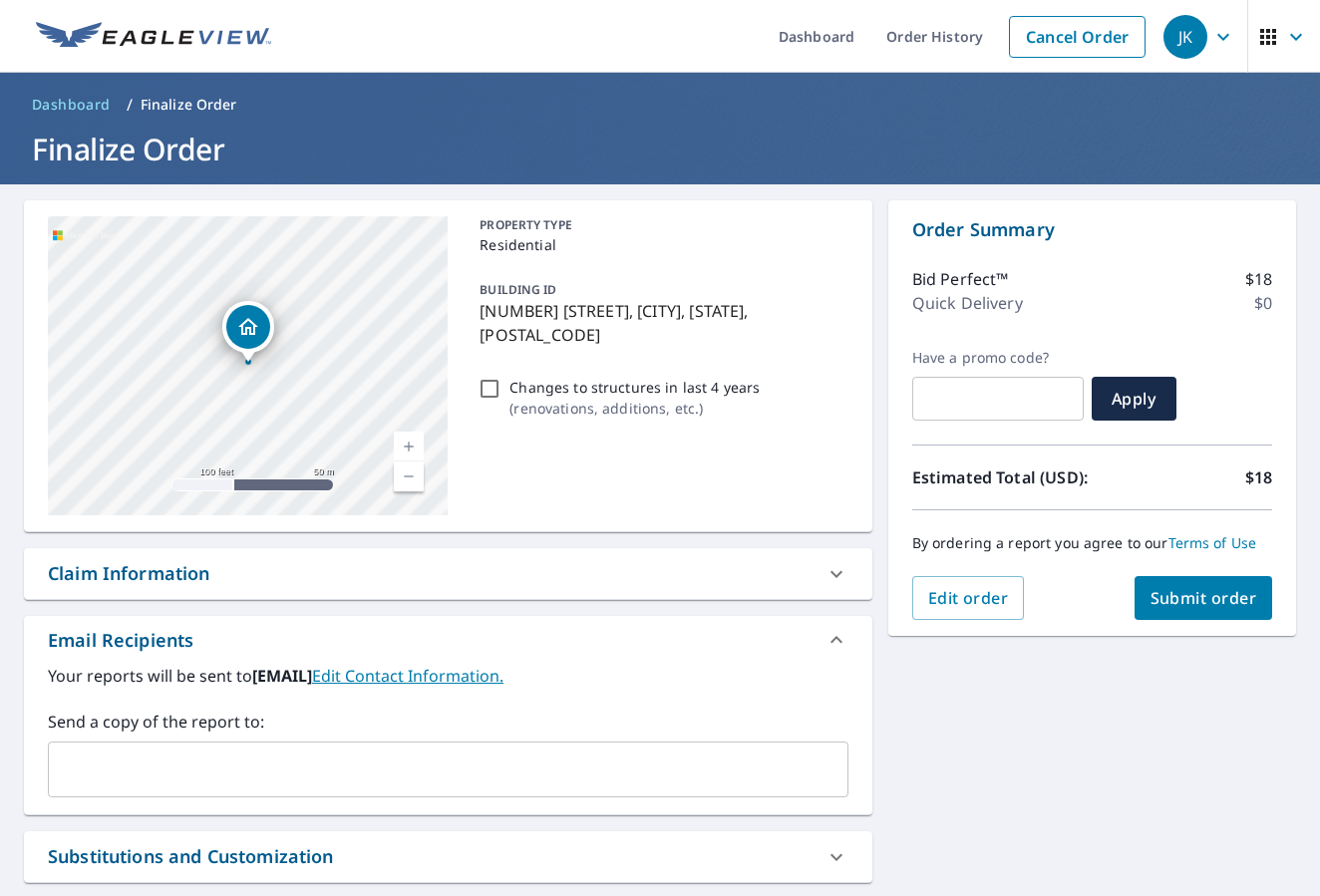 click at bounding box center (409, 447) 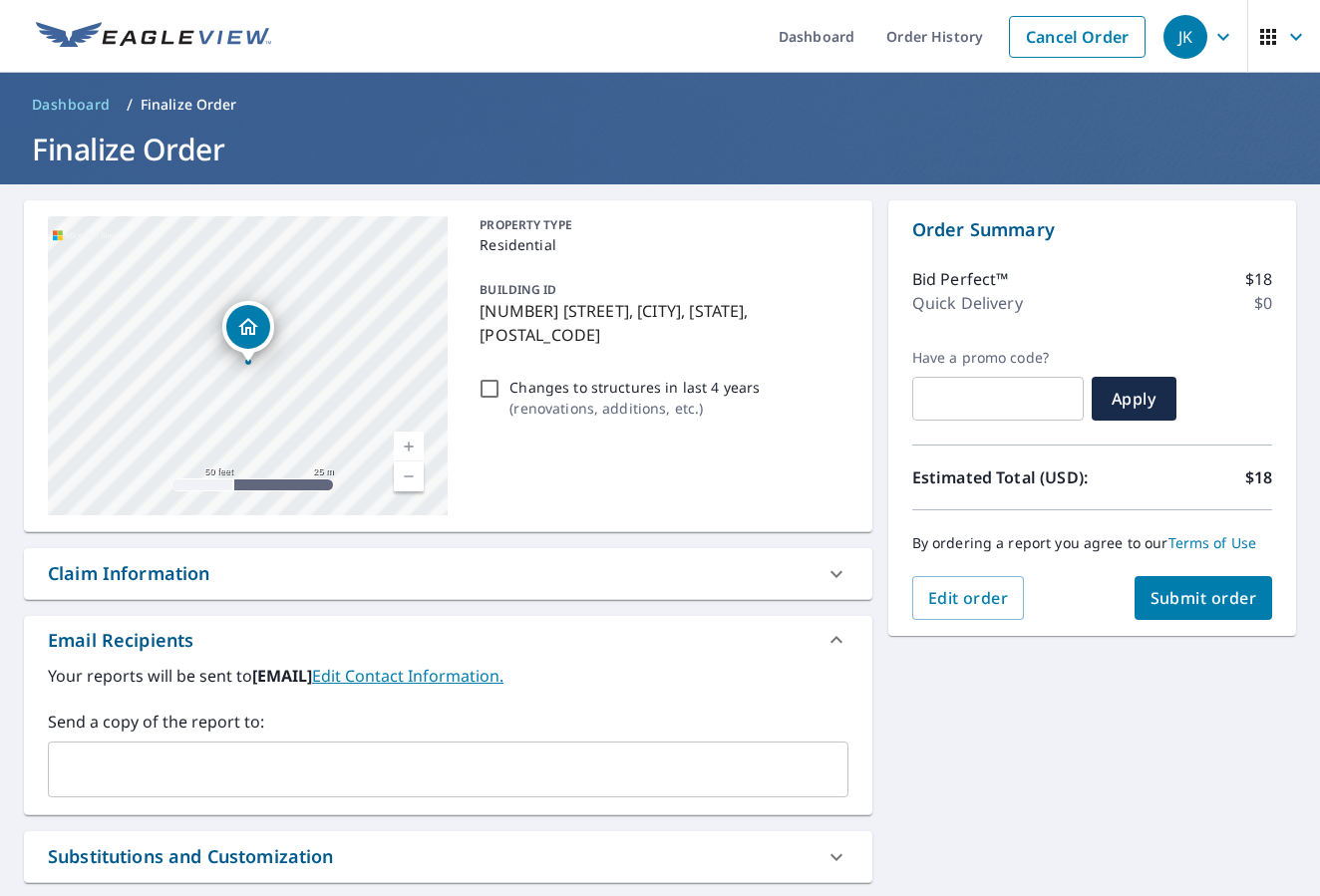 click at bounding box center [409, 447] 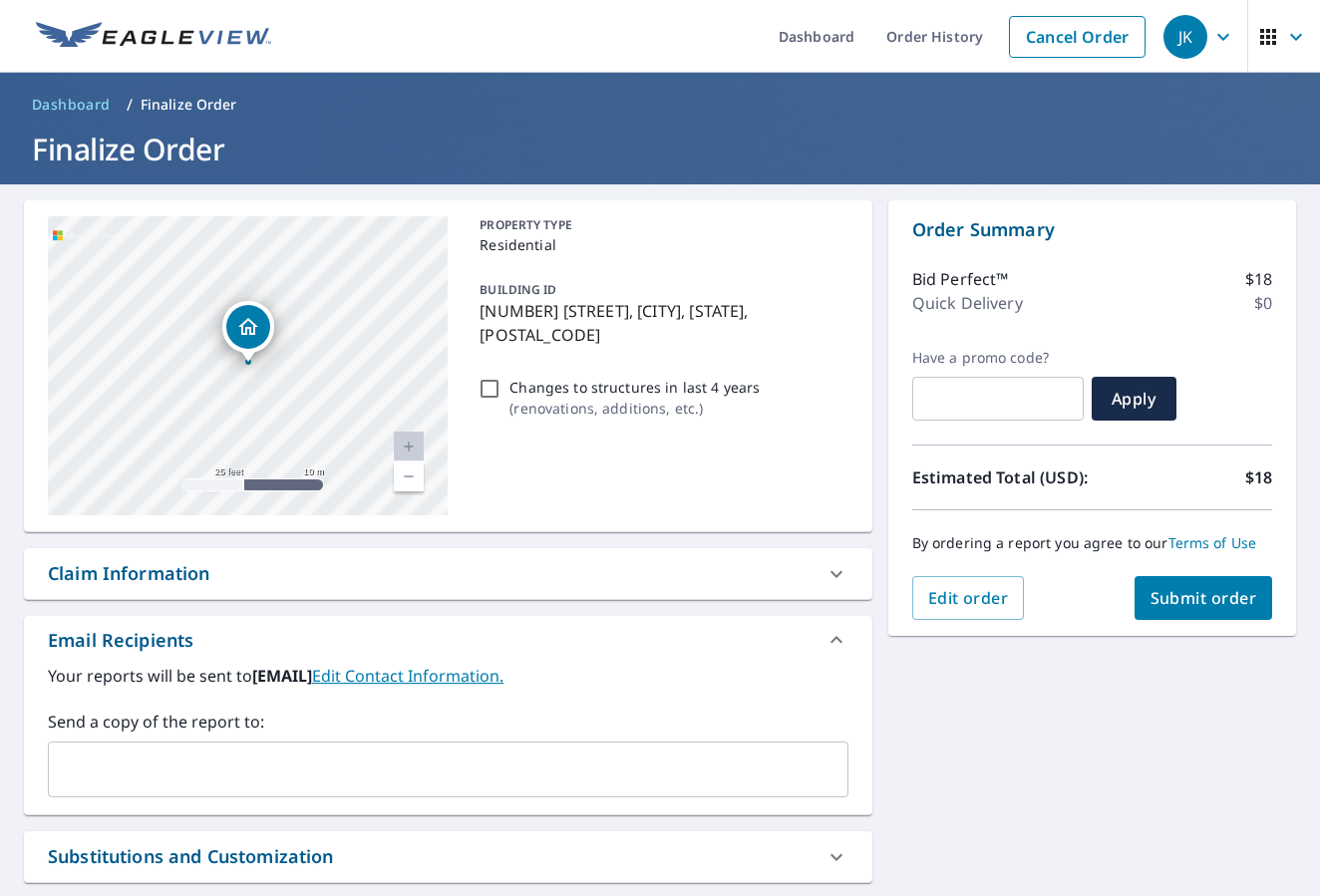 click at bounding box center (409, 447) 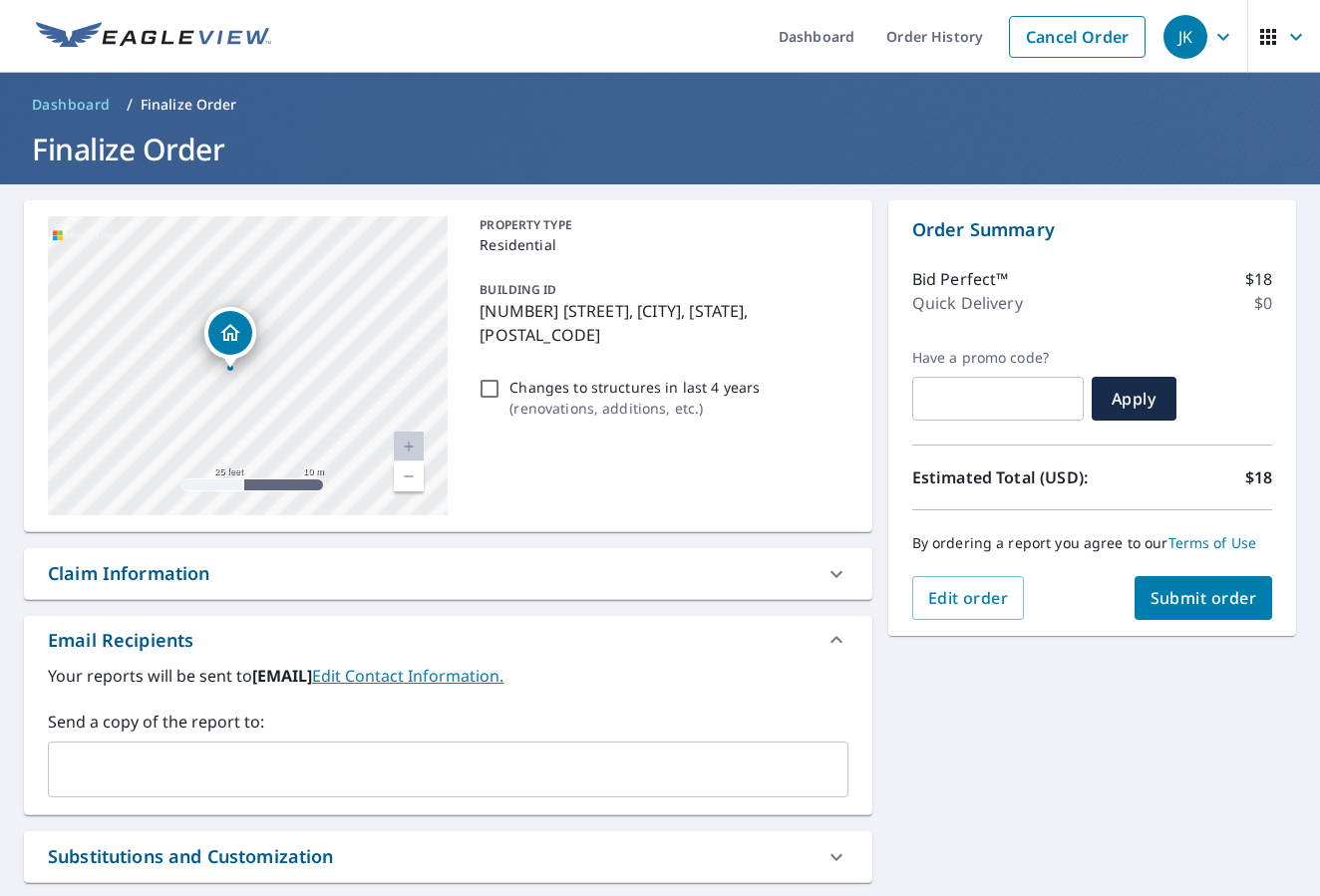 drag, startPoint x: 250, startPoint y: 332, endPoint x: 233, endPoint y: 338, distance: 18.027756 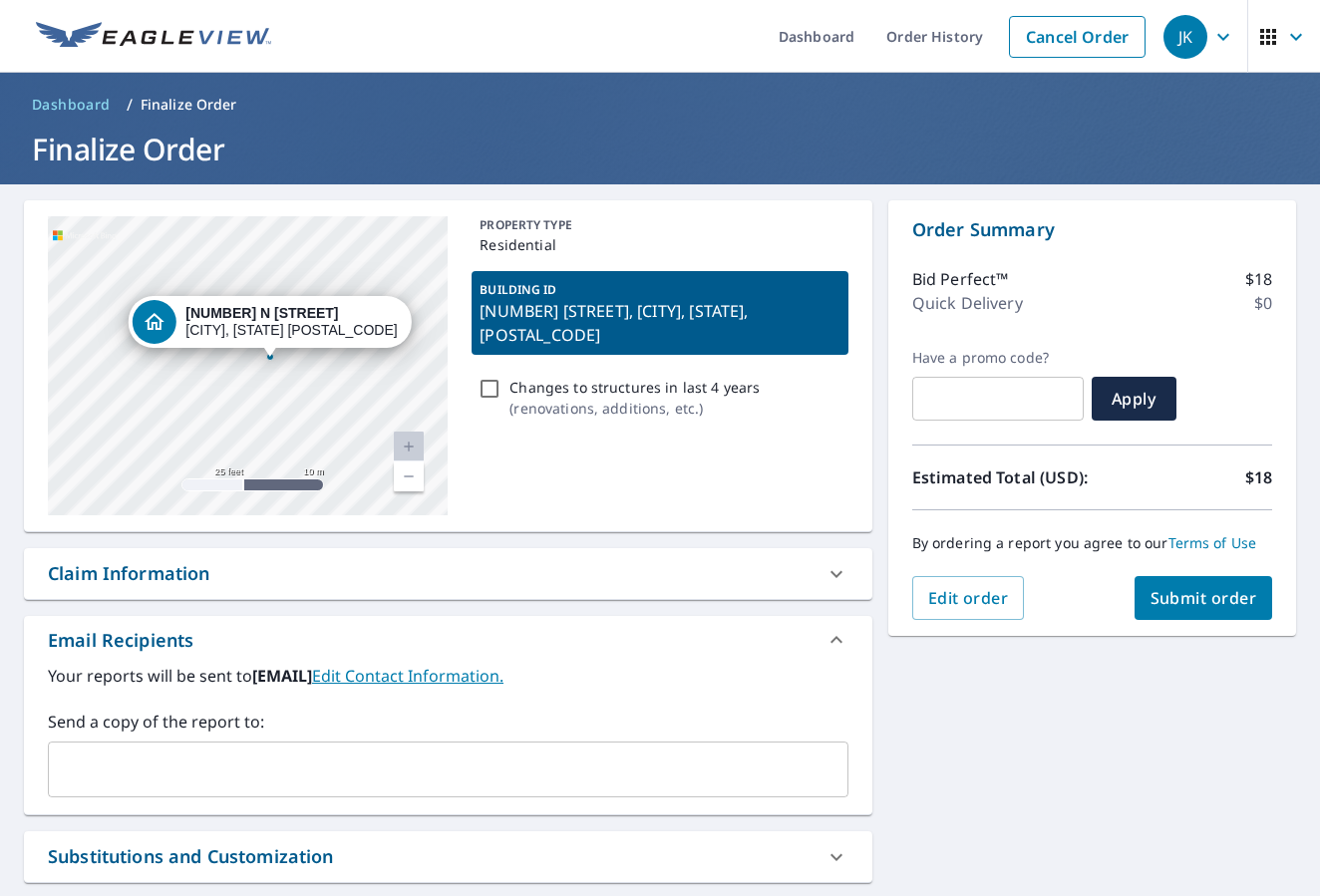 drag, startPoint x: 234, startPoint y: 338, endPoint x: 254, endPoint y: 334, distance: 20.396078 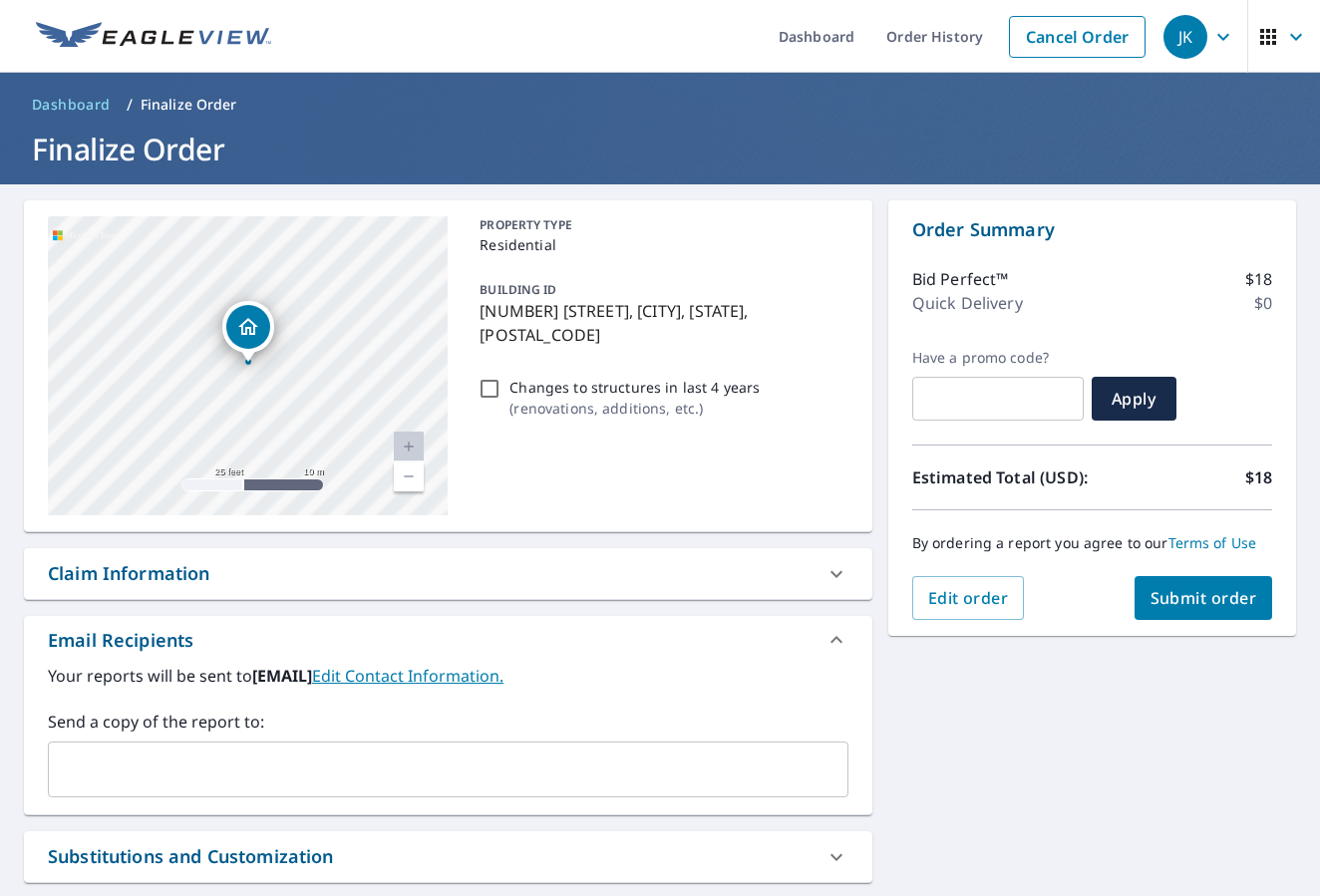 click on "1034 N Pointe Cir Shreveport, LA 71106" at bounding box center [247, 366] 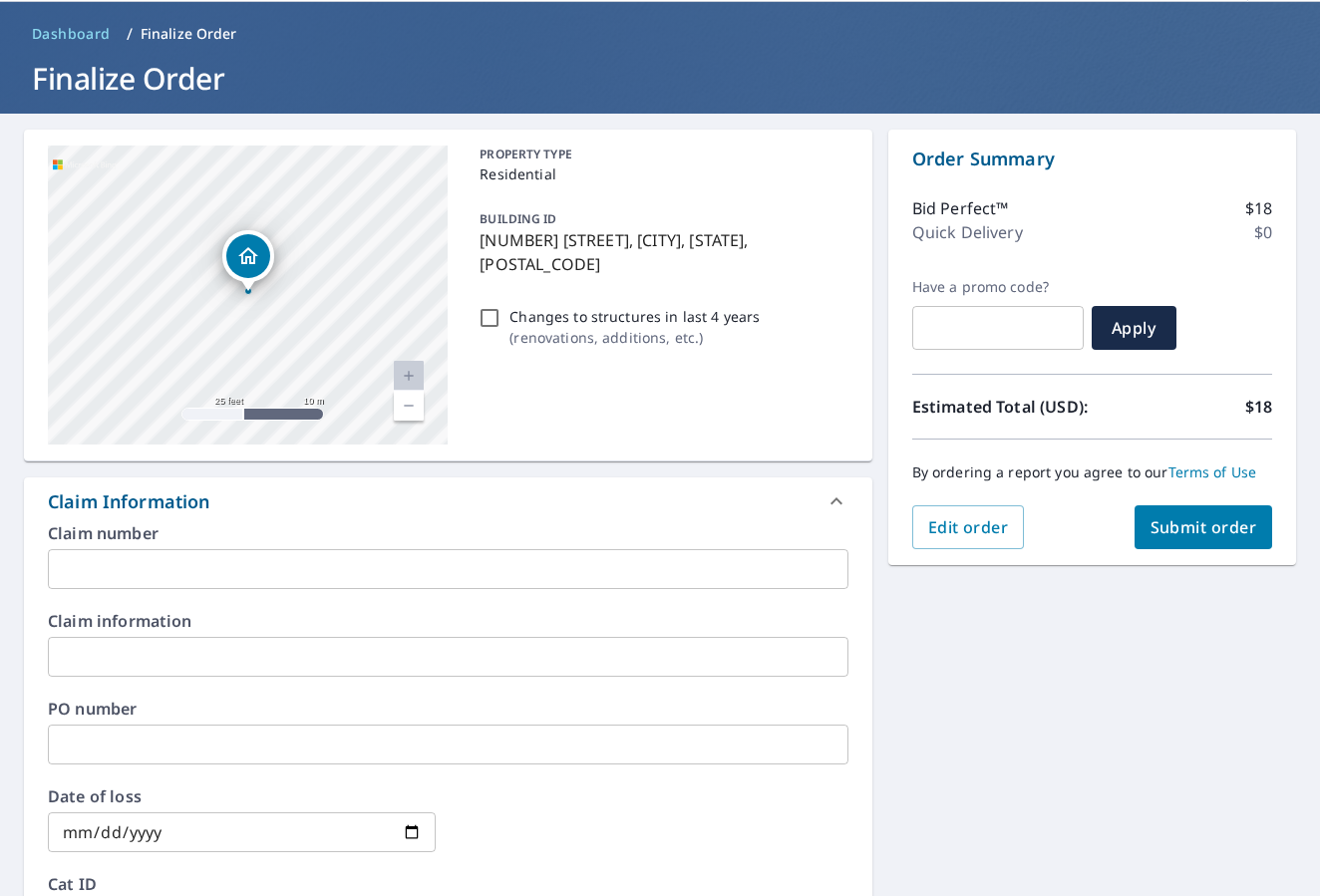 scroll, scrollTop: 72, scrollLeft: 0, axis: vertical 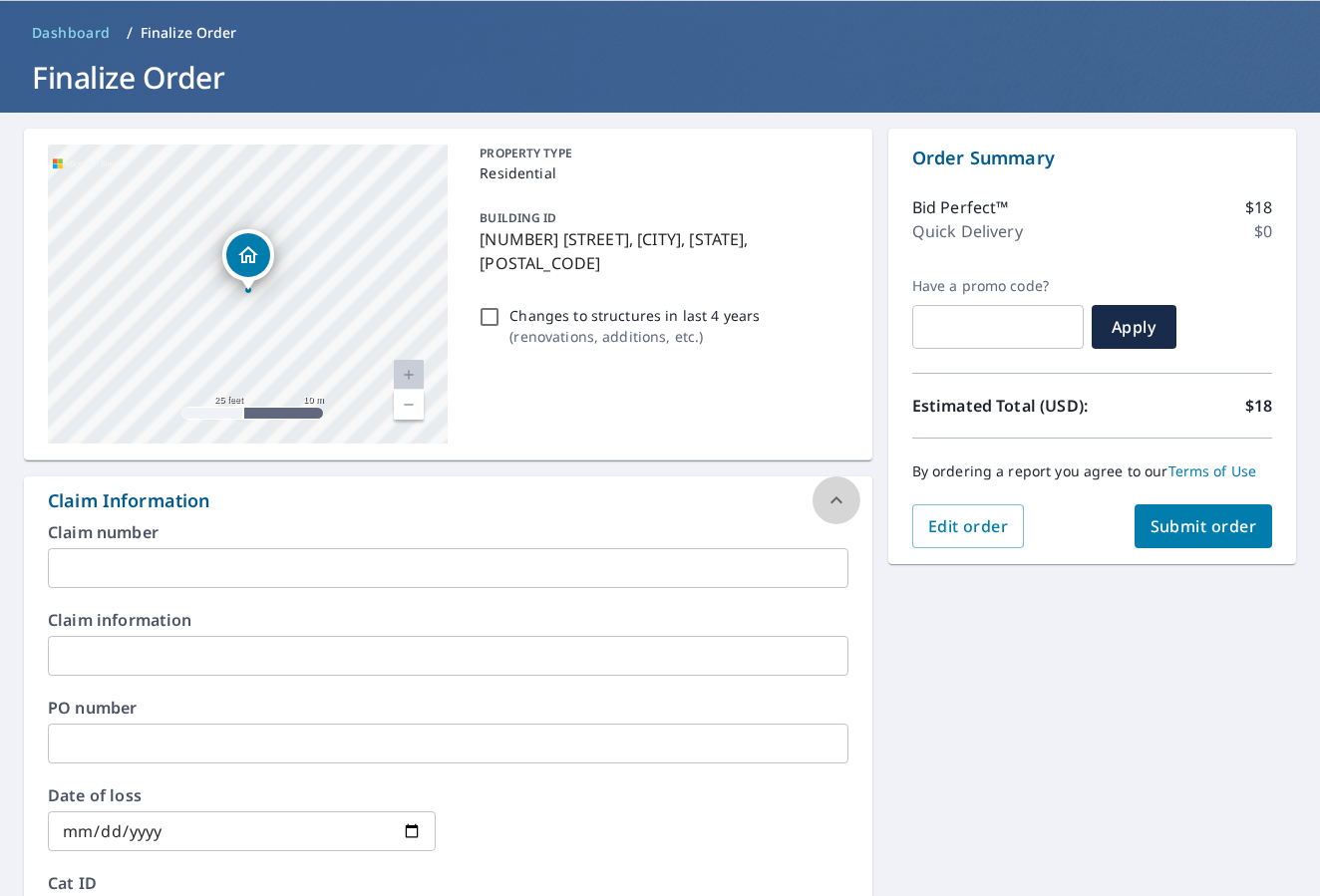 click 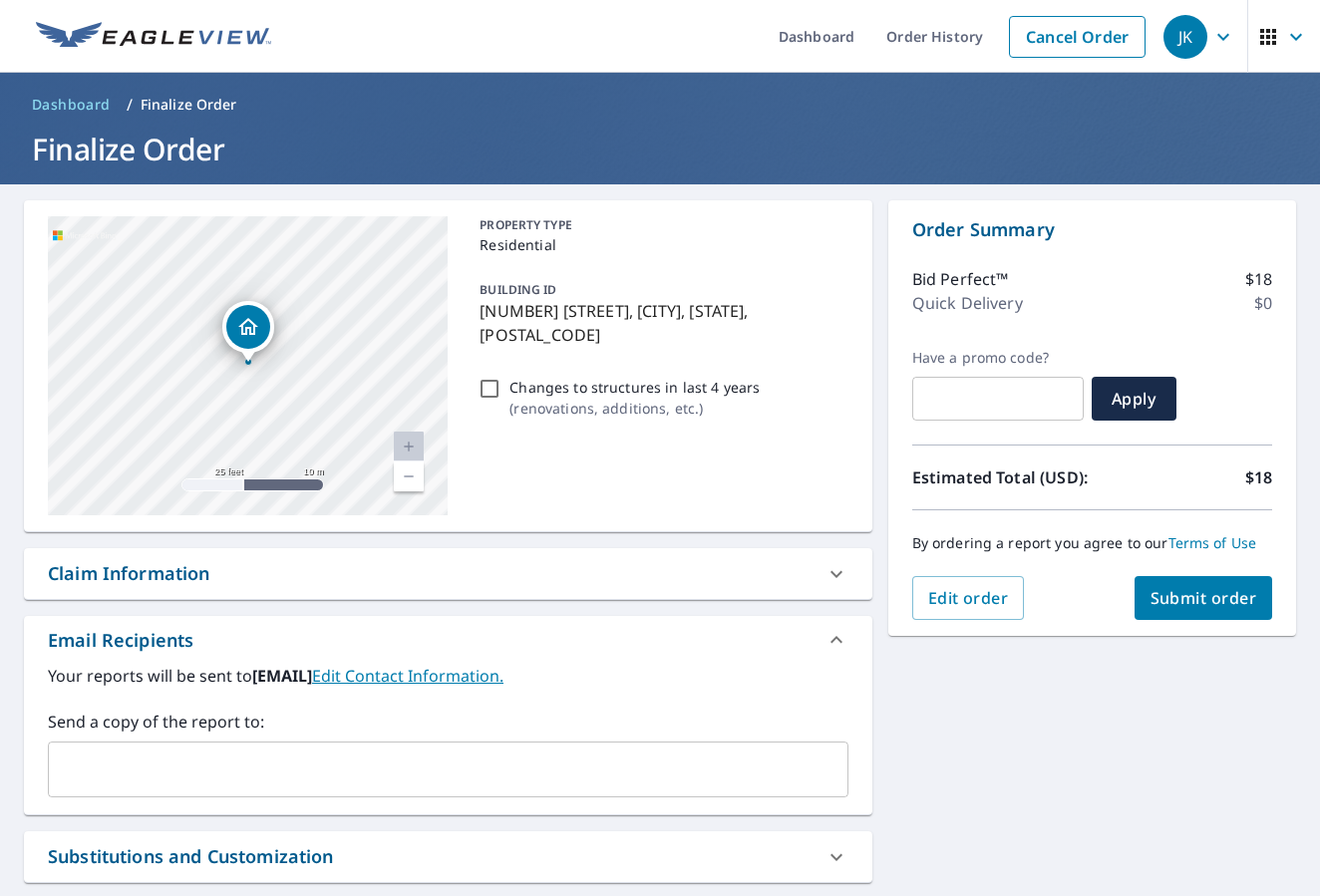 scroll, scrollTop: 0, scrollLeft: 0, axis: both 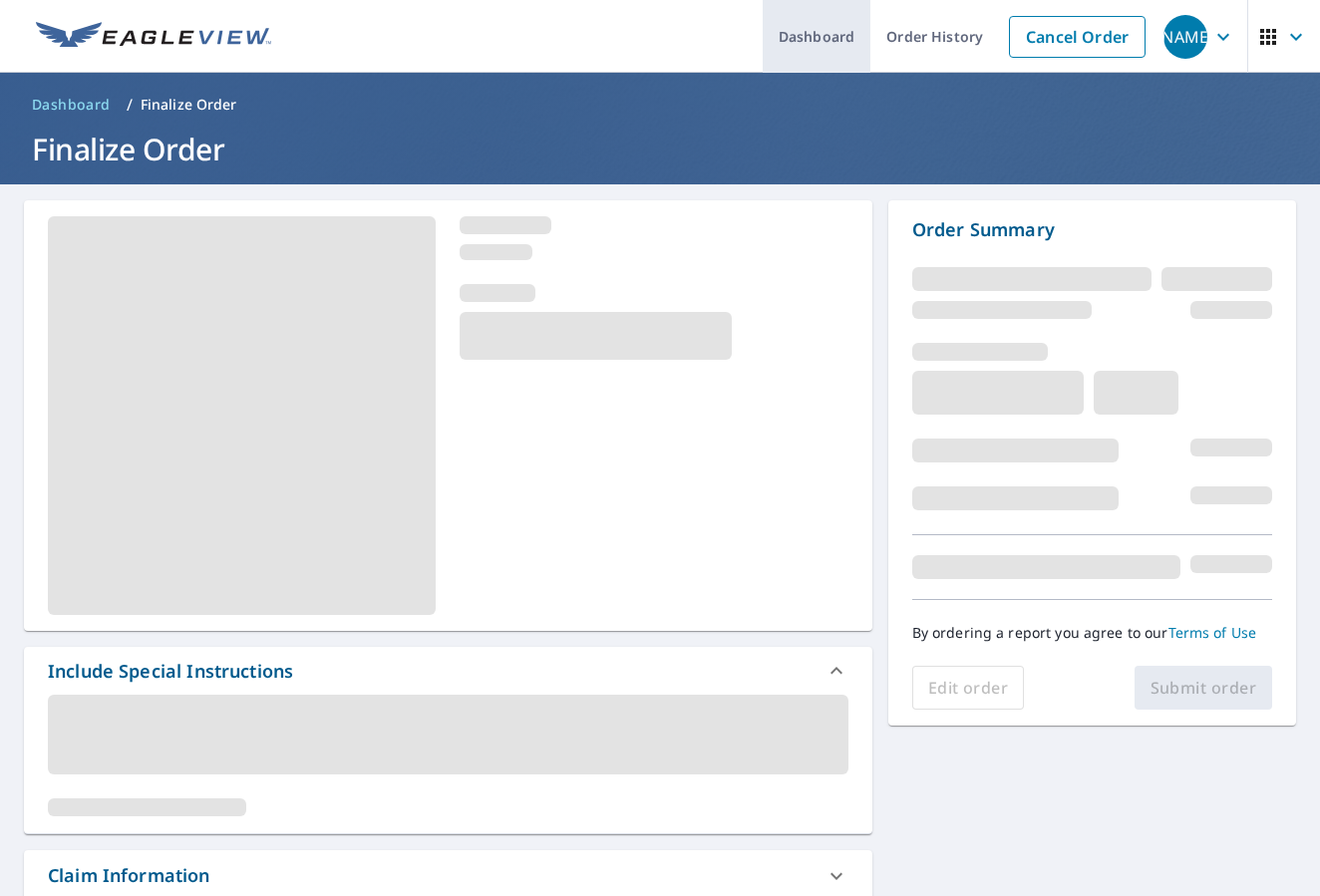 click on "Dashboard" at bounding box center (817, 36) 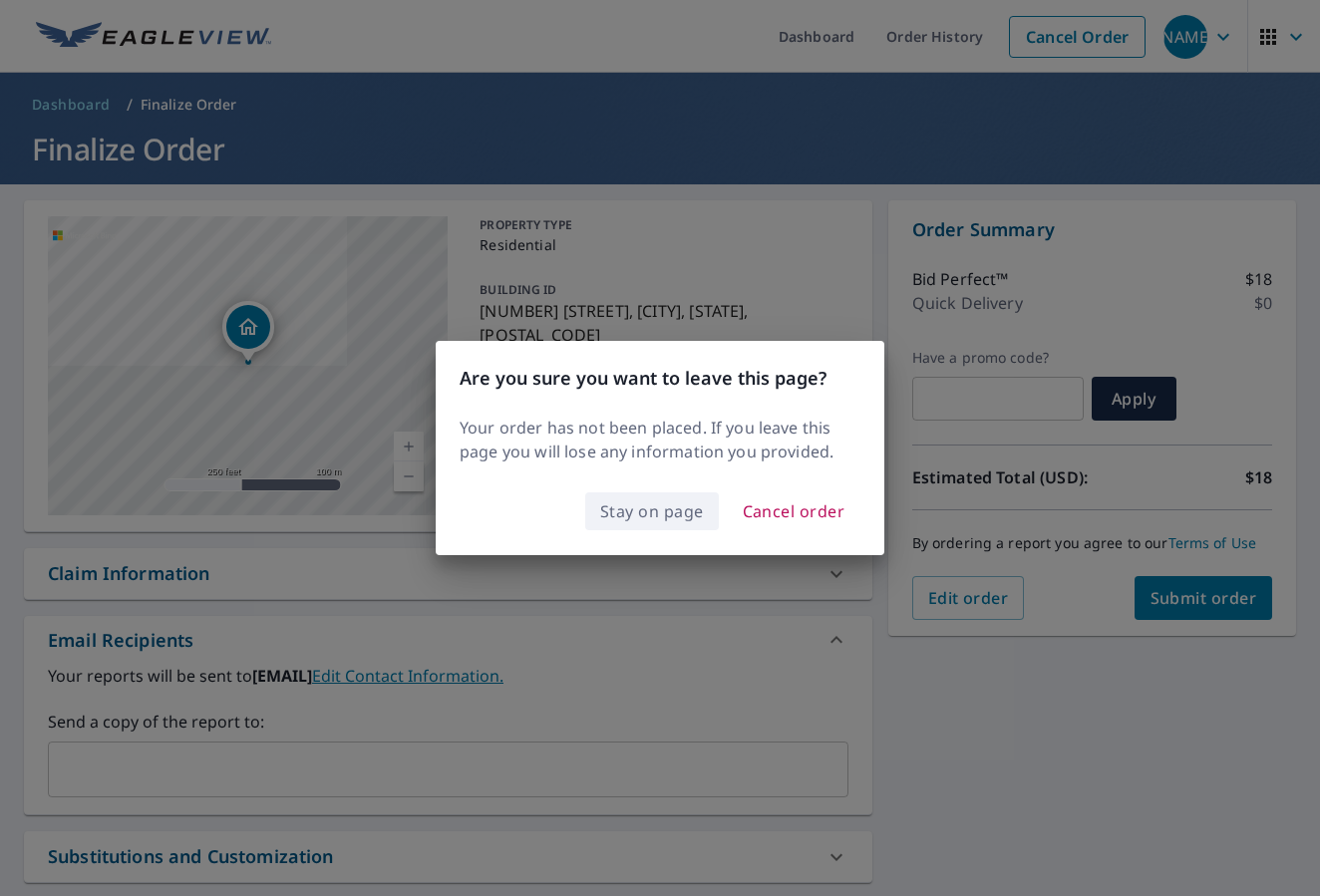 click on "Stay on page" at bounding box center [652, 511] 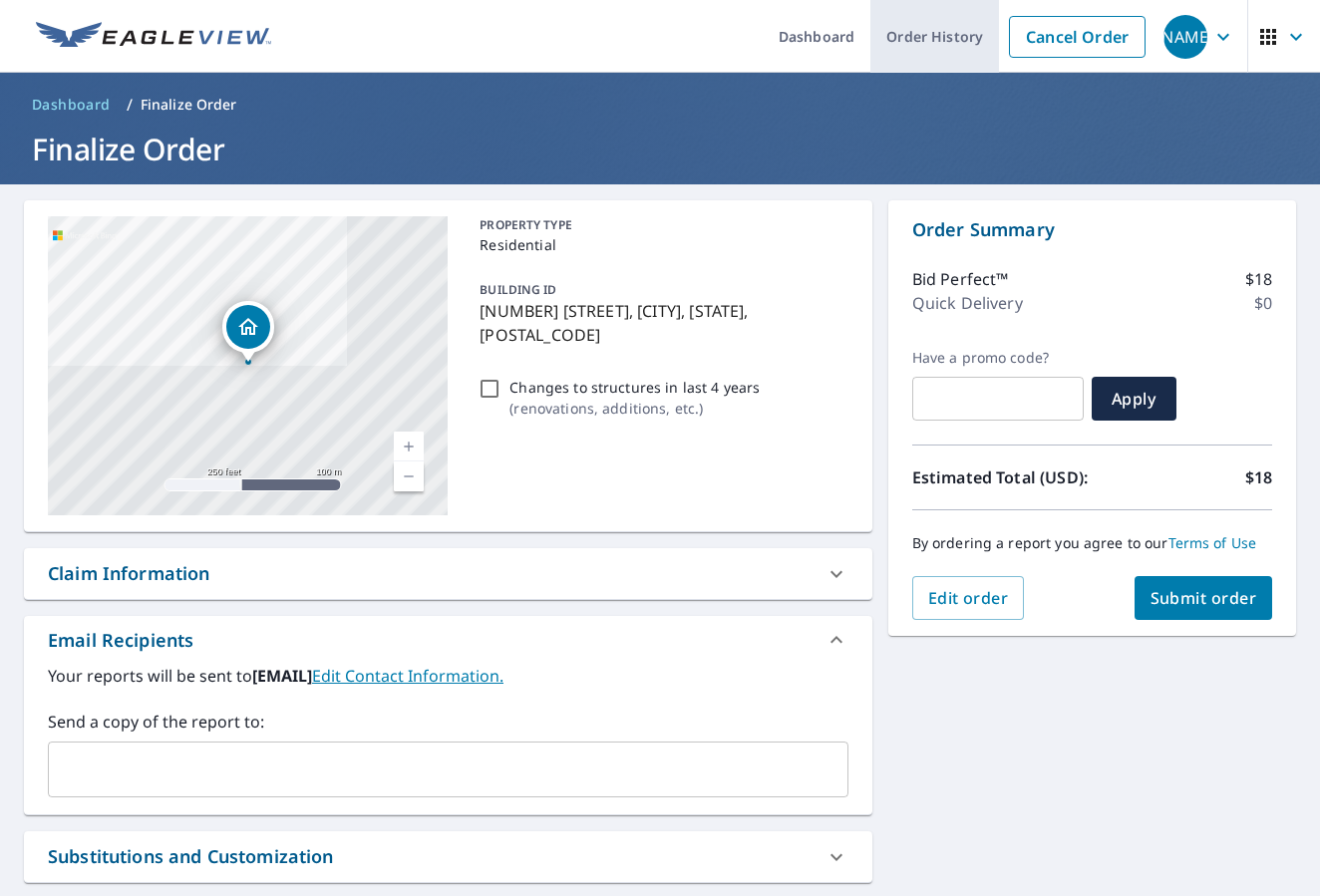 click on "Order History" at bounding box center [934, 36] 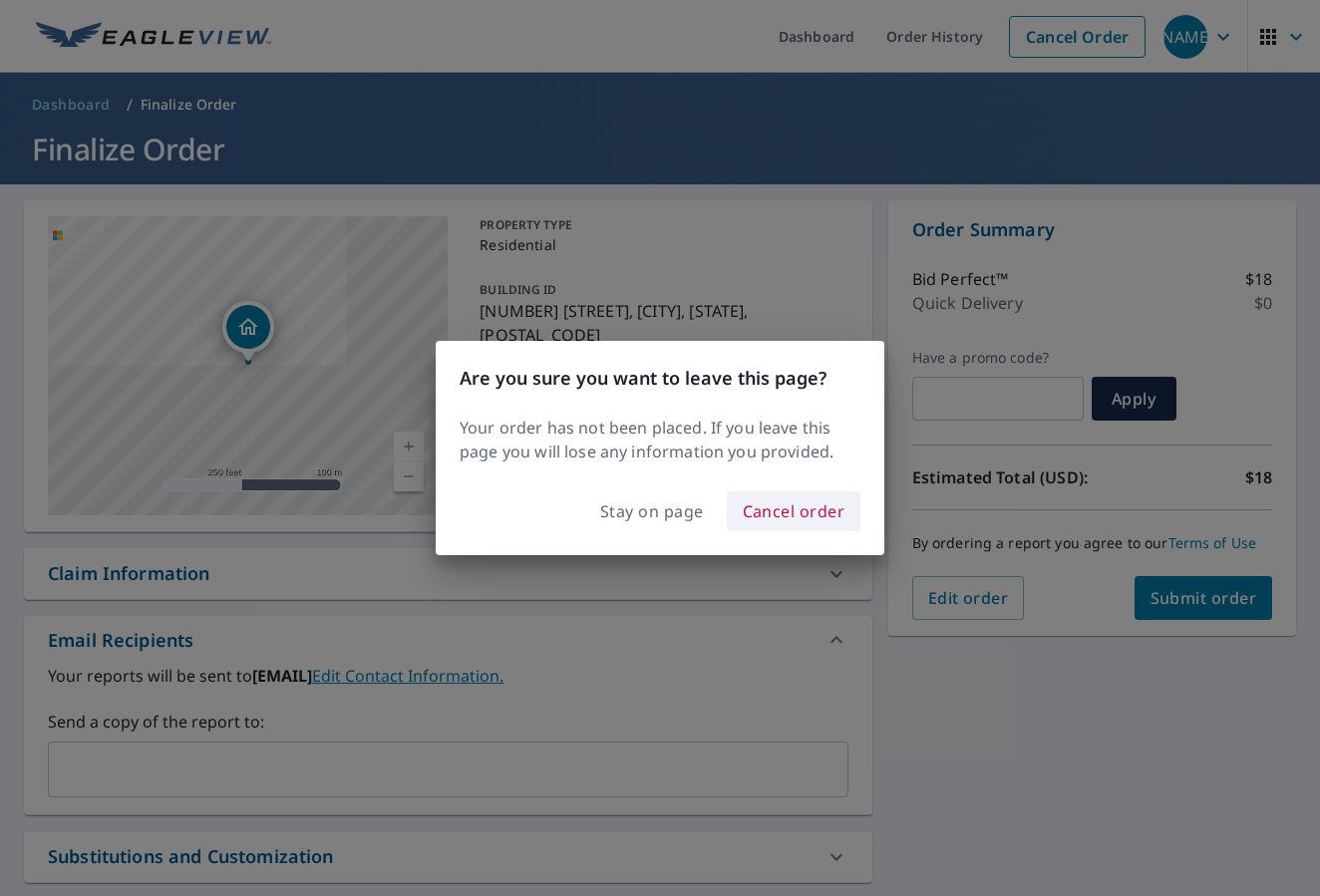 click on "Cancel order" at bounding box center (794, 511) 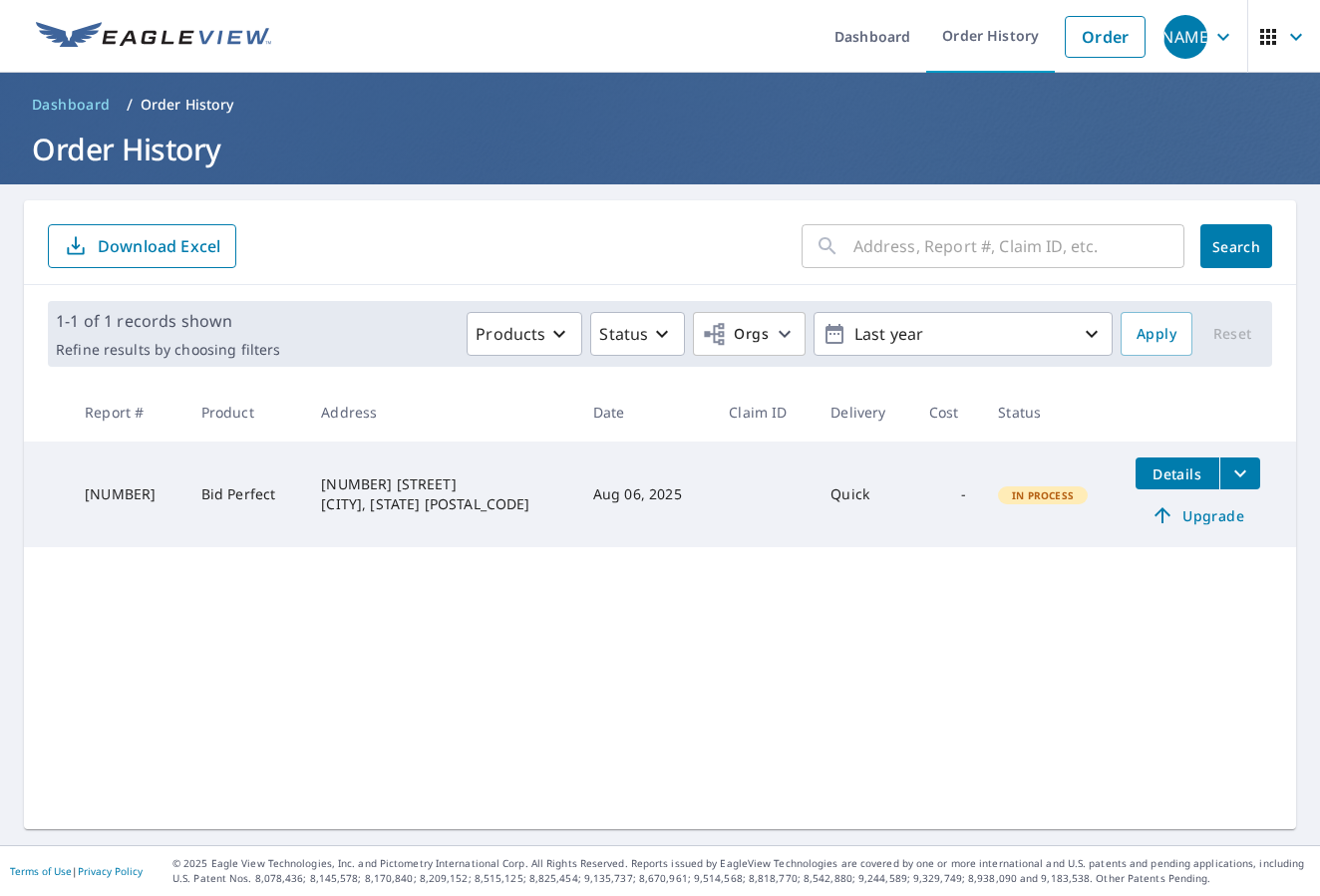 click 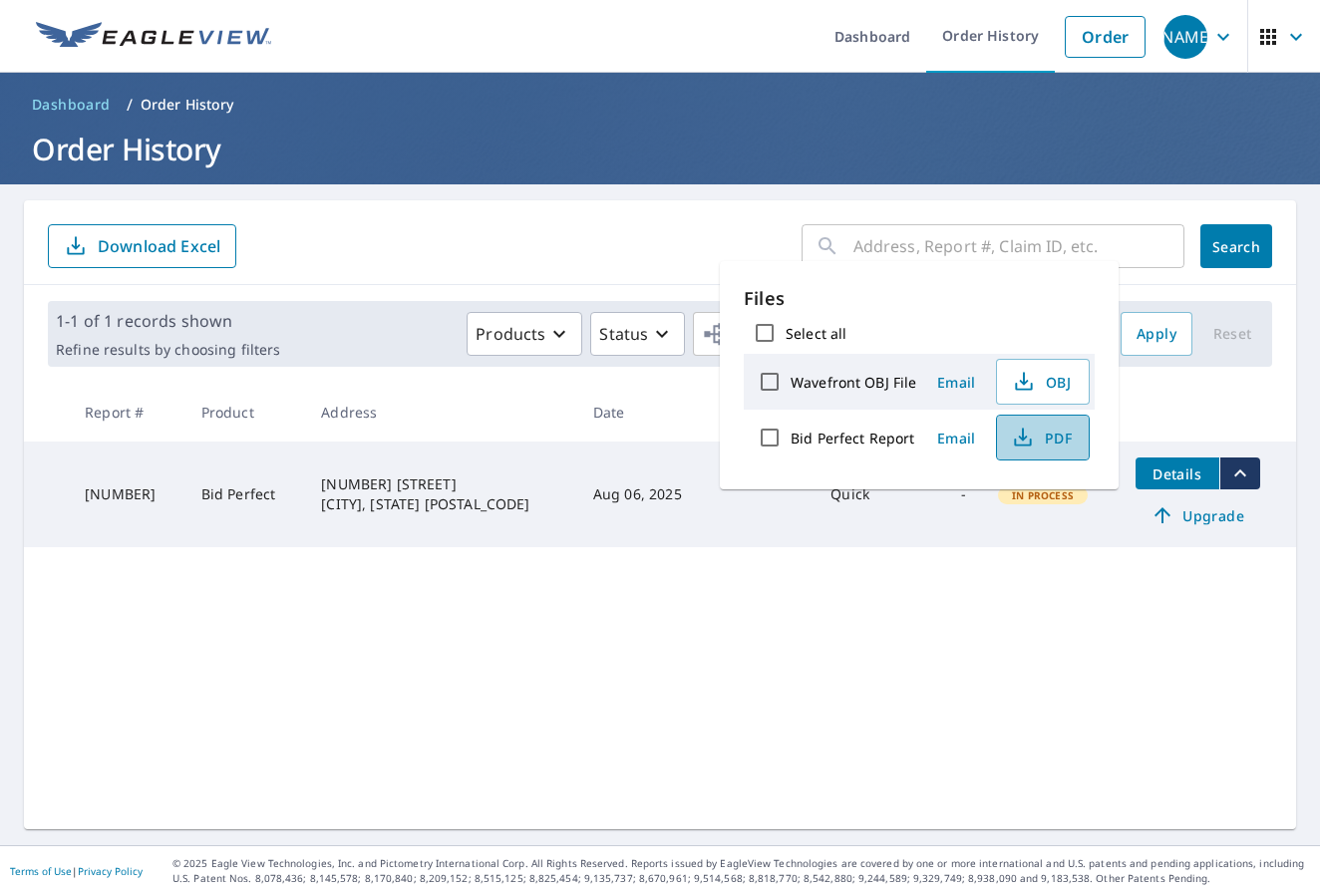 click on "PDF" at bounding box center [1041, 438] 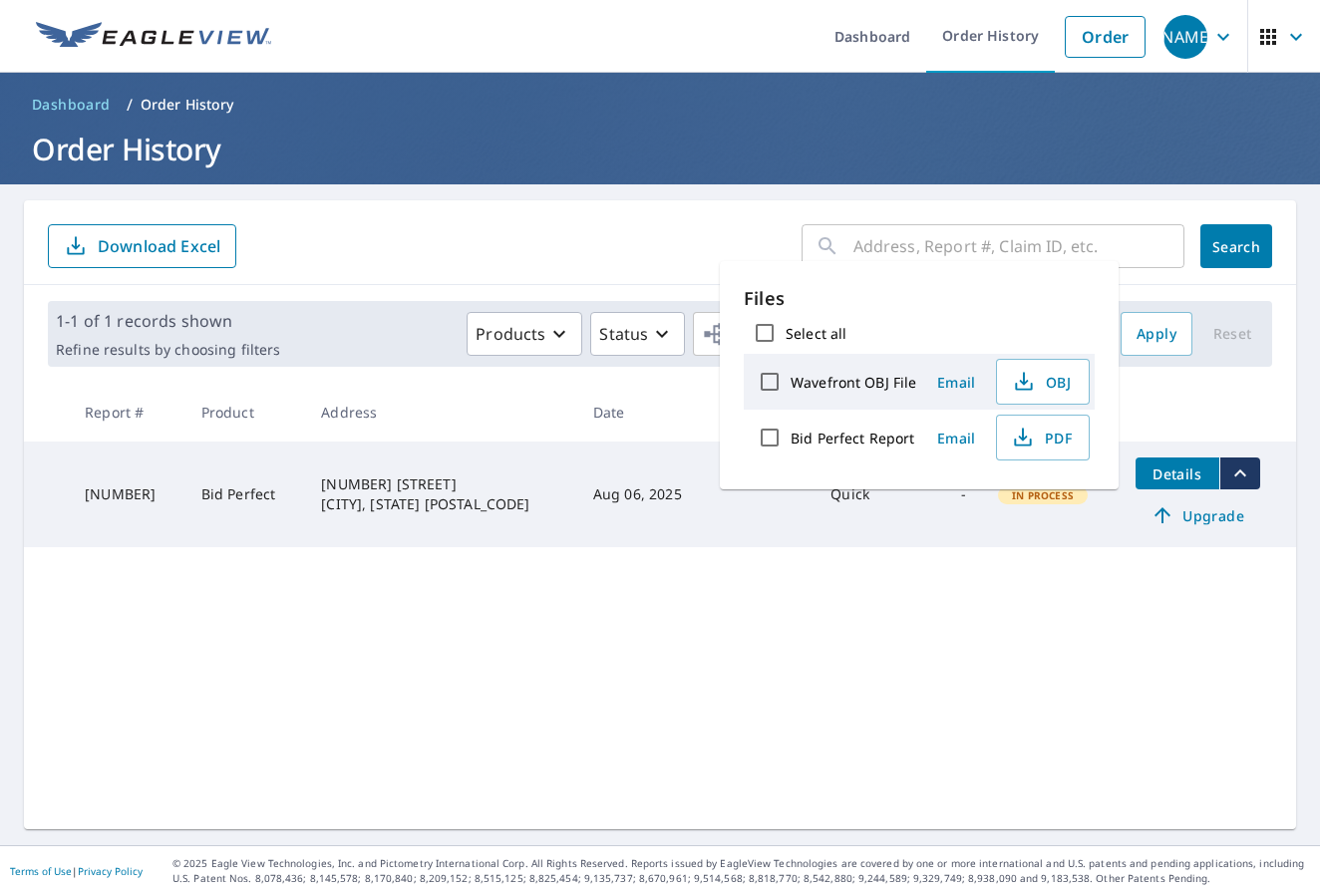 click on "​ Search Download Excel 1-1 of 1 records shown Refine results by choosing filters Products Status Orgs Last year Apply Reset Report # Product Address Date Claim ID Delivery Cost Status 66813362 Bid Perfect 1034 N Pointe Cir
Shreveport, LA 71106 Aug 06, 2025 Quick - In Process Details Upgrade" at bounding box center (660, 514) 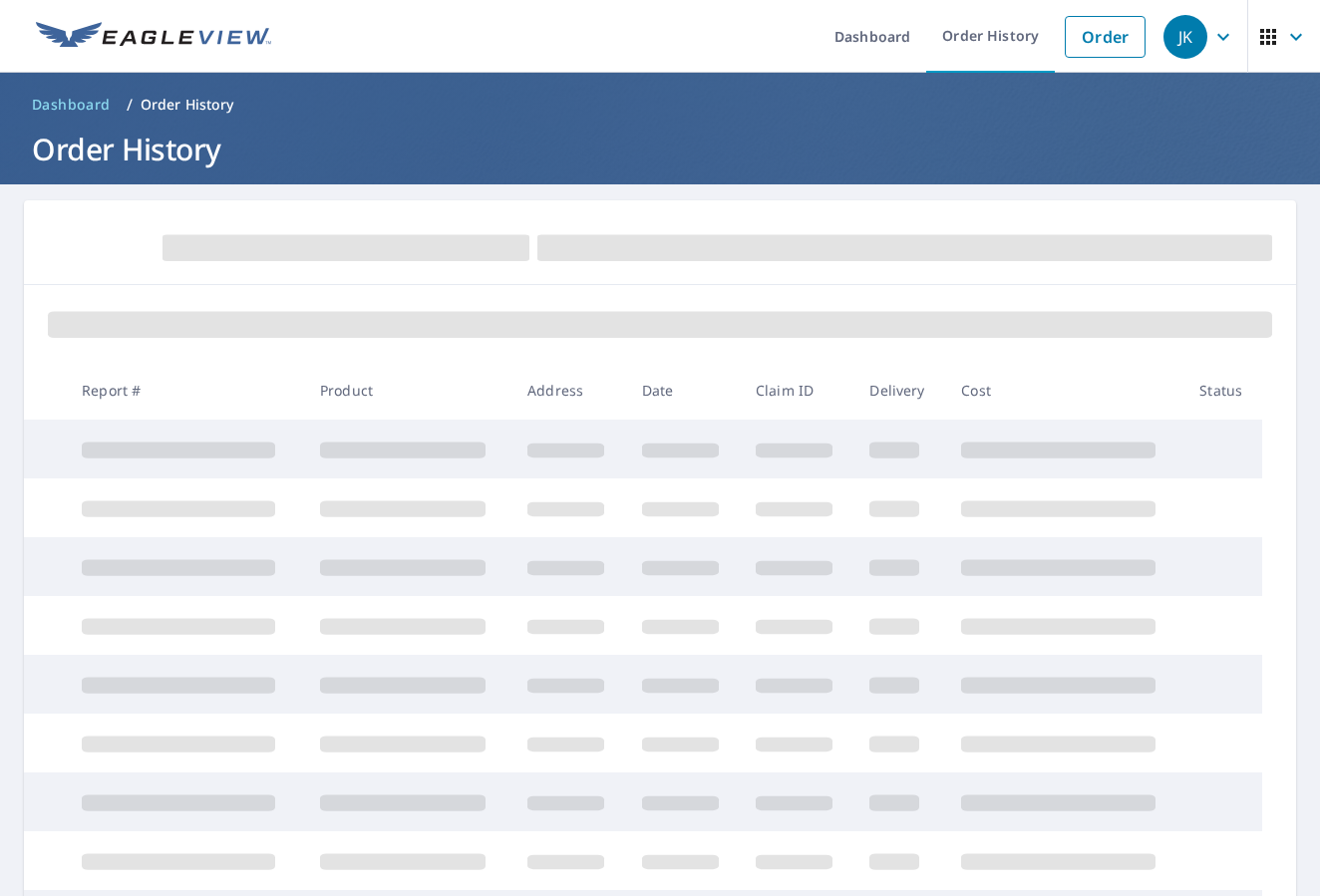 scroll, scrollTop: 0, scrollLeft: 0, axis: both 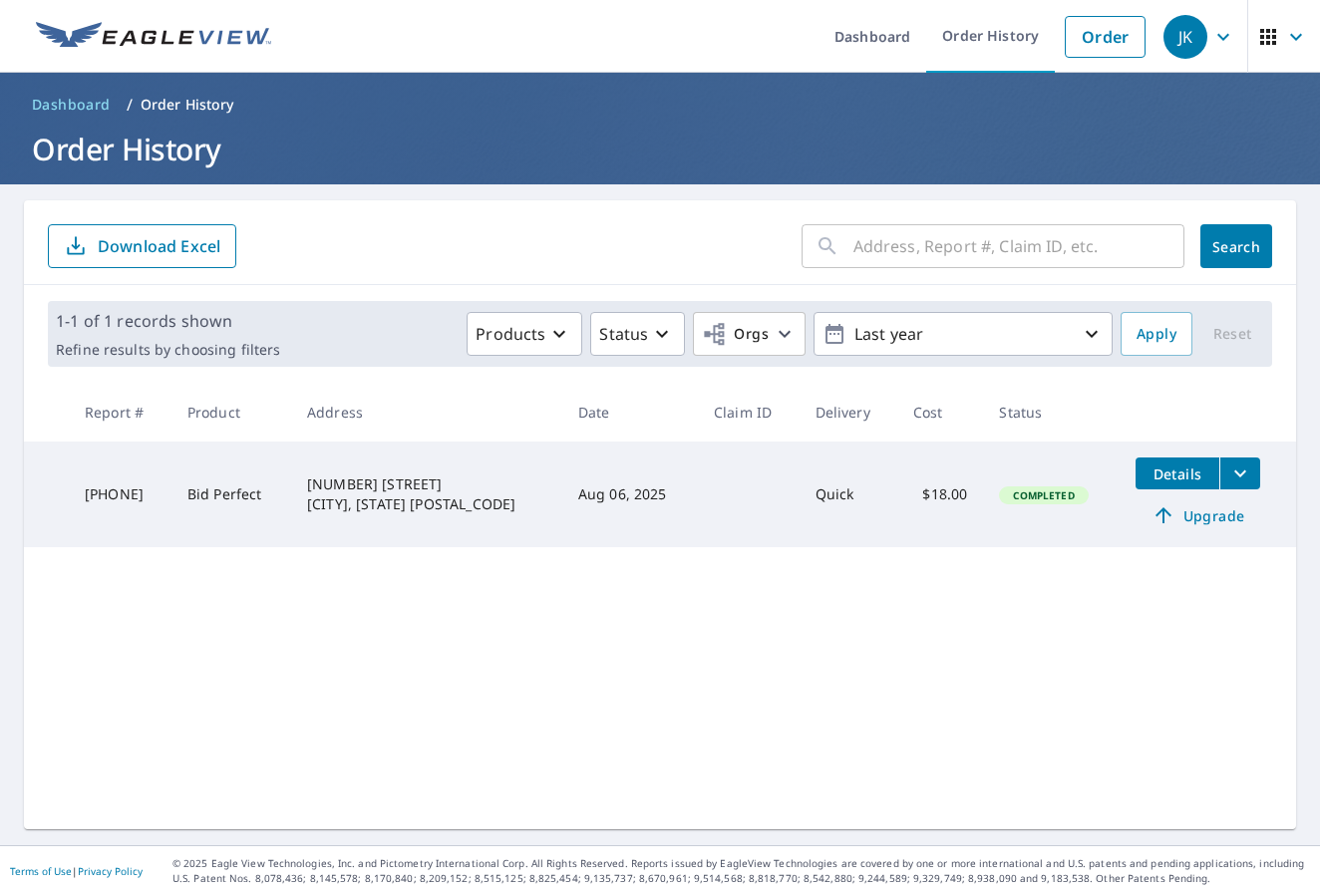 click 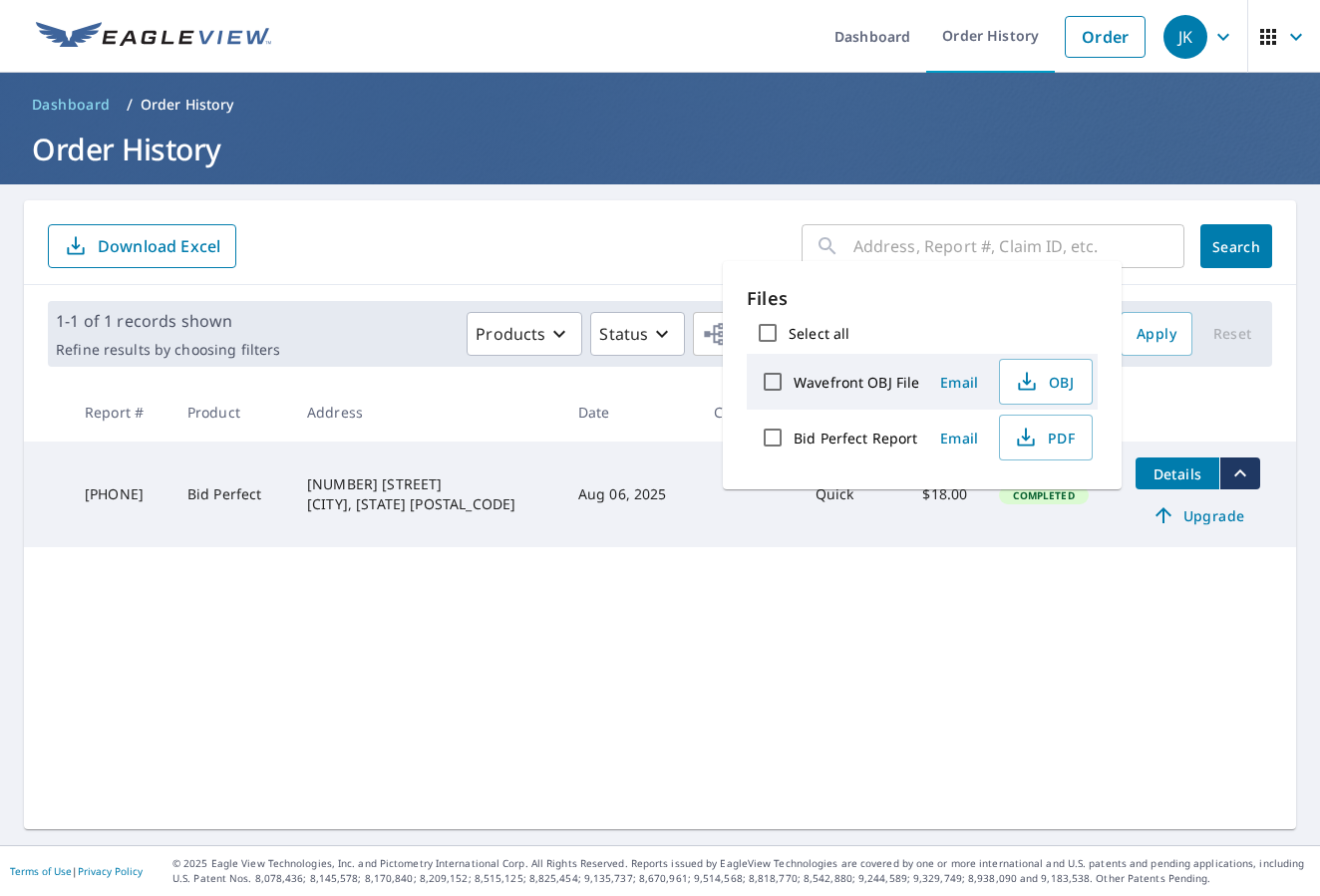 scroll, scrollTop: 0, scrollLeft: 0, axis: both 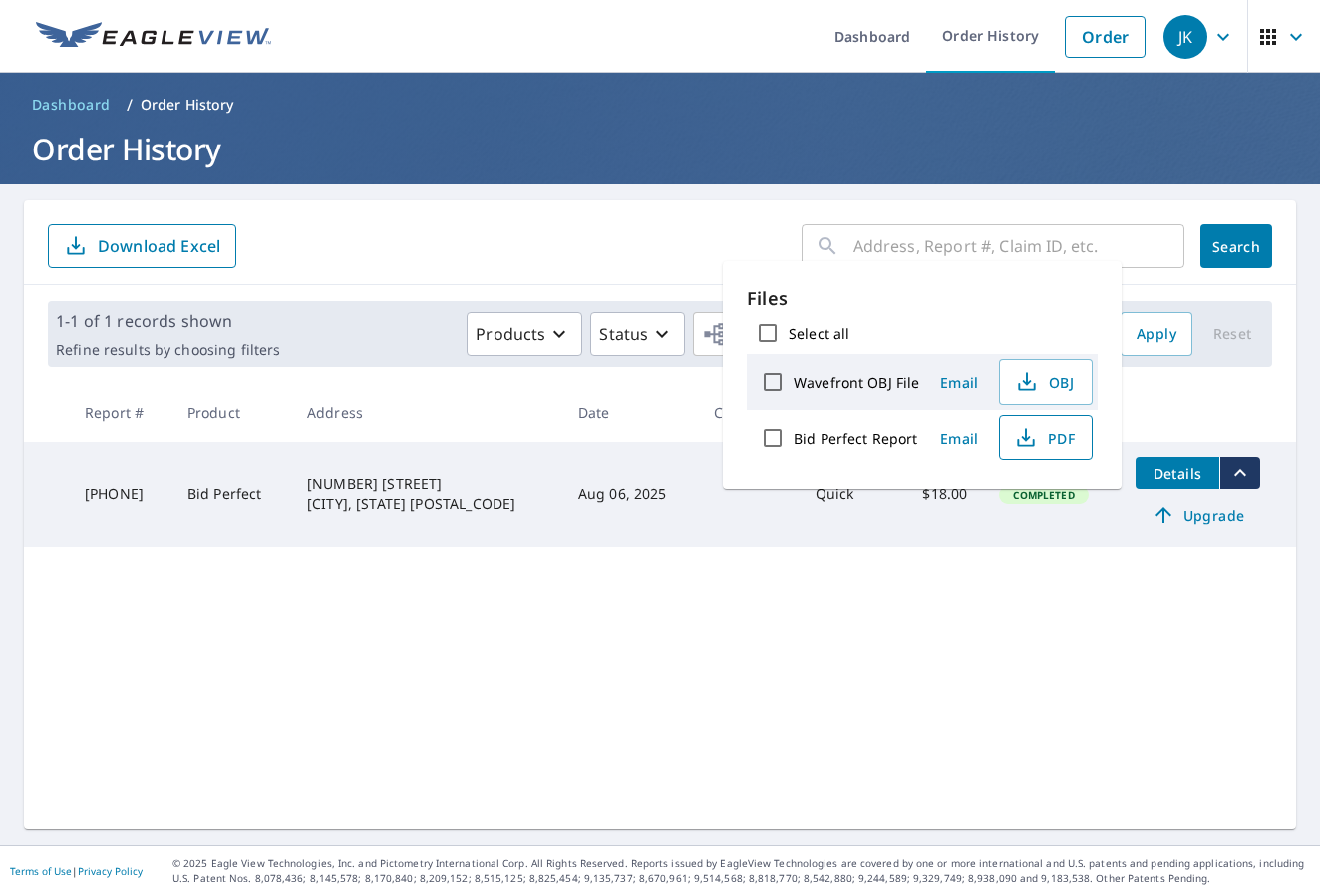 click on "PDF" at bounding box center (1044, 438) 